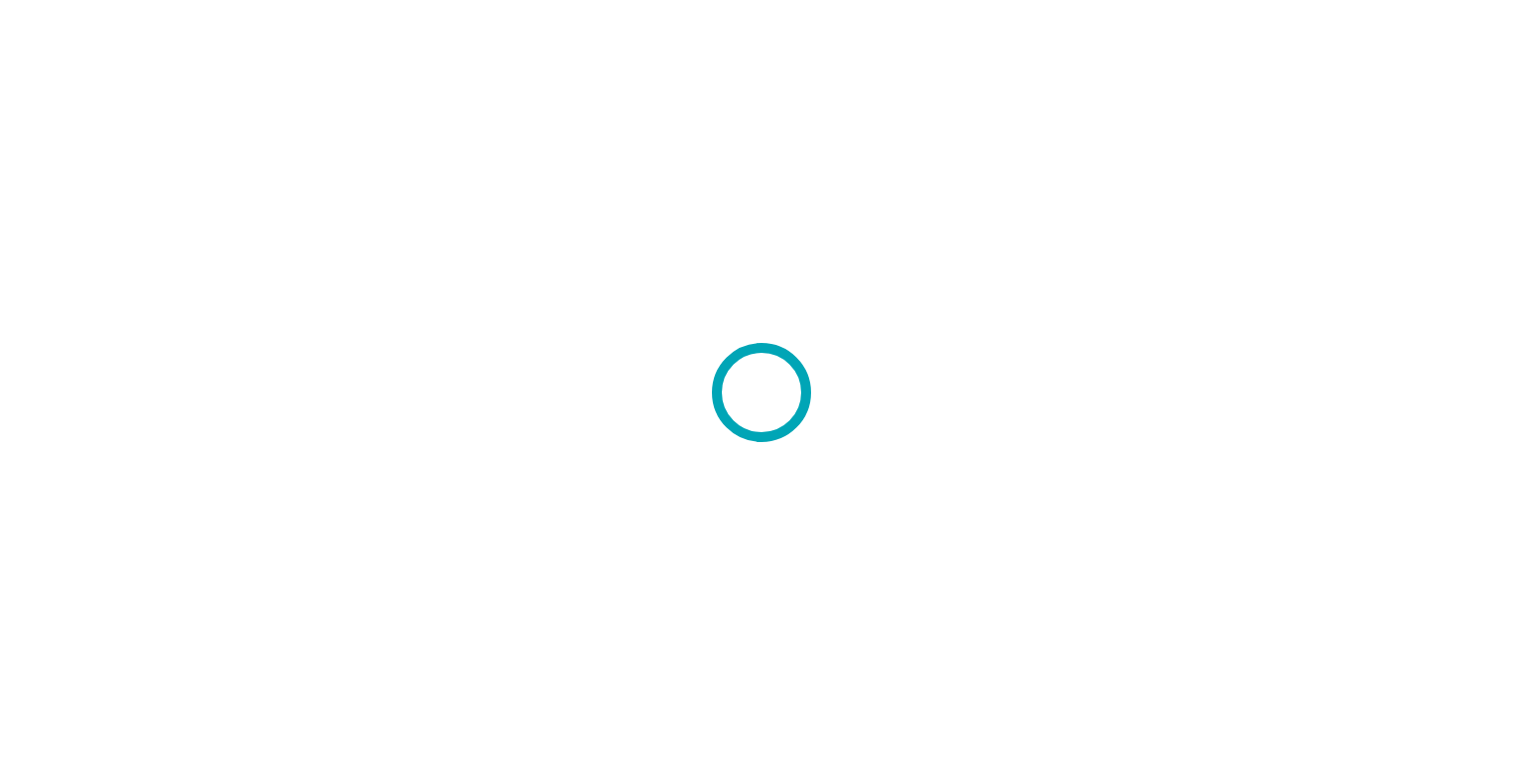scroll, scrollTop: 0, scrollLeft: 0, axis: both 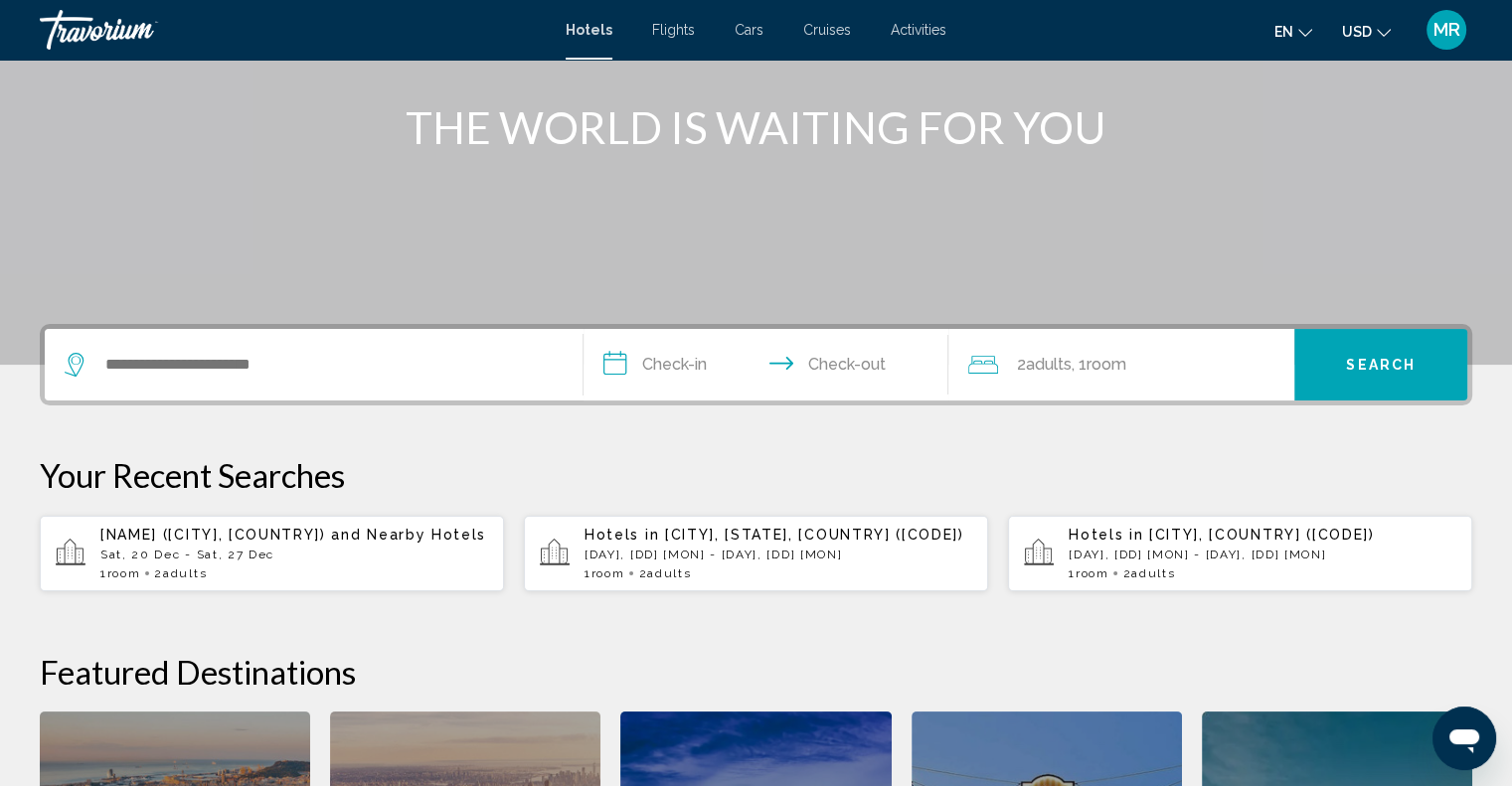 click at bounding box center (77, 365) 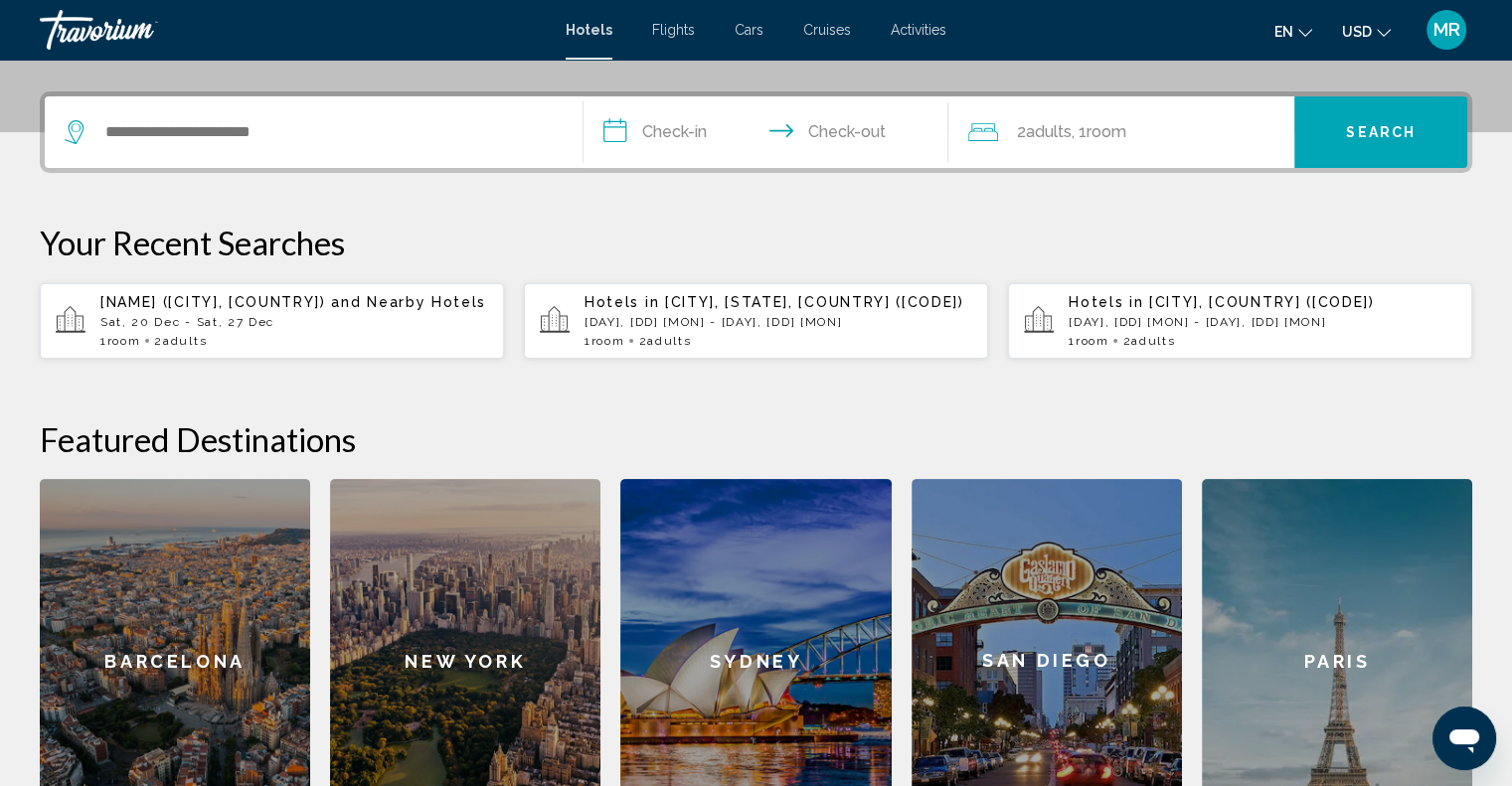 scroll, scrollTop: 490, scrollLeft: 0, axis: vertical 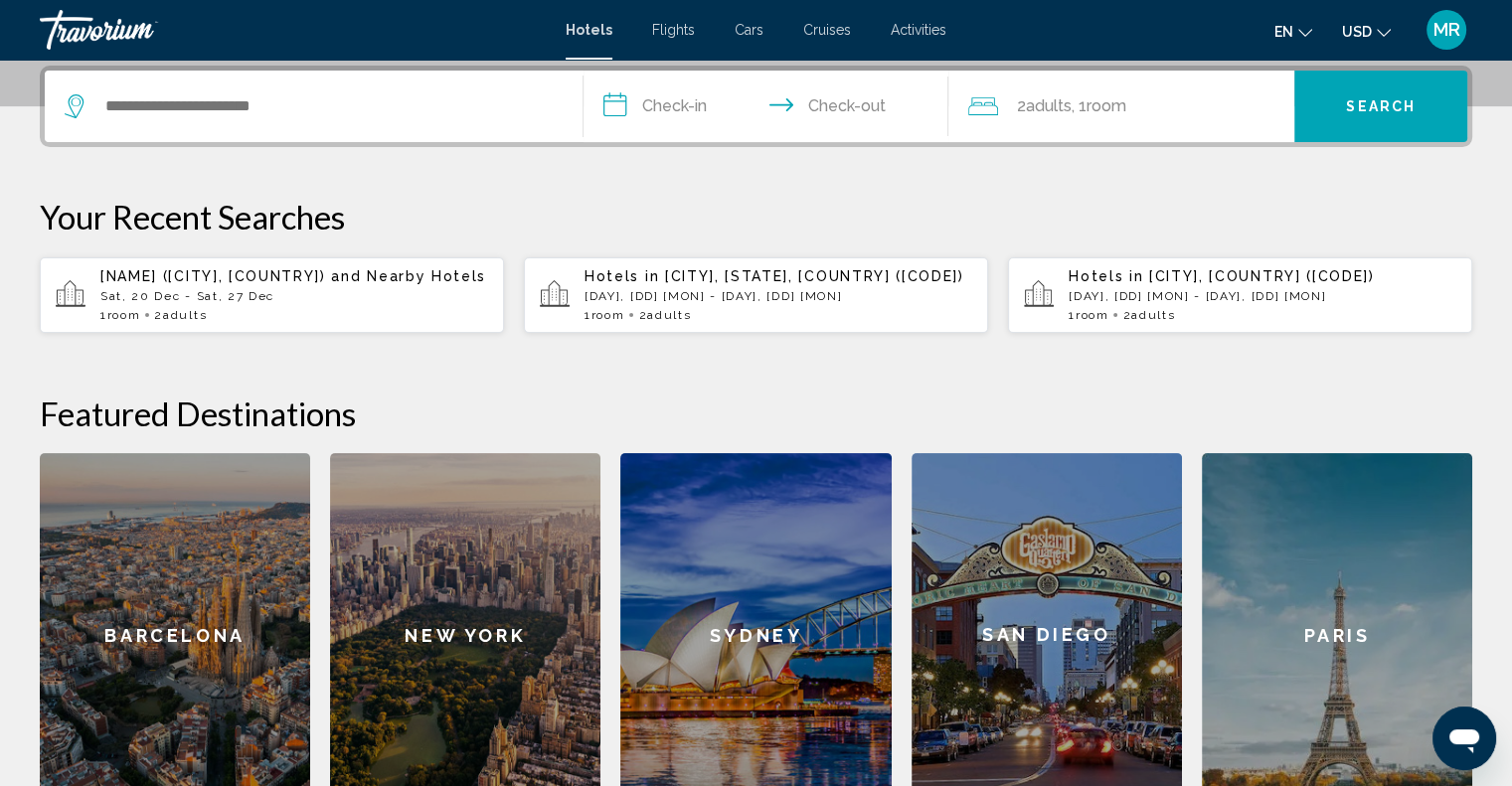 click at bounding box center (77, 106) 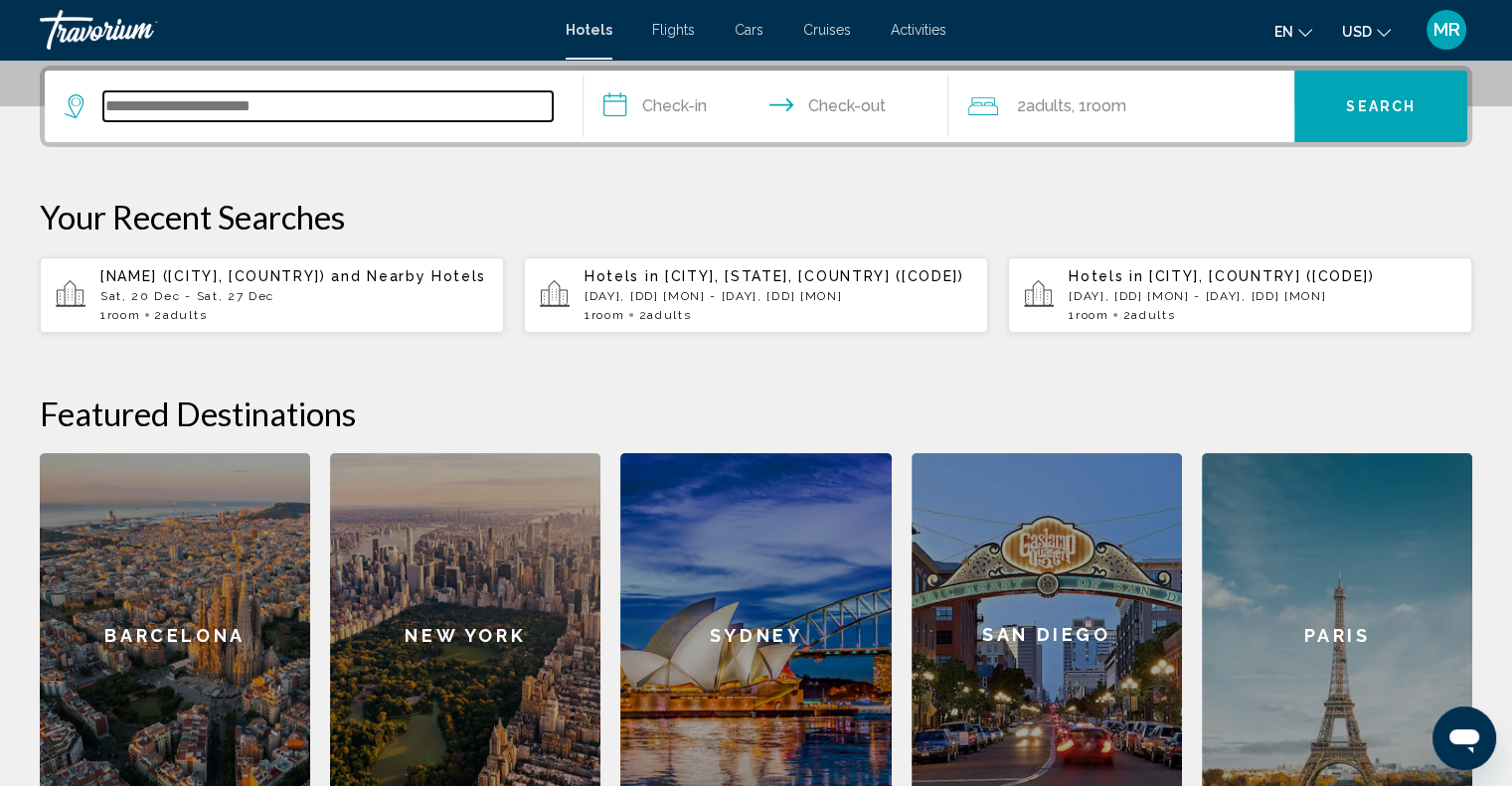 click at bounding box center [328, 106] 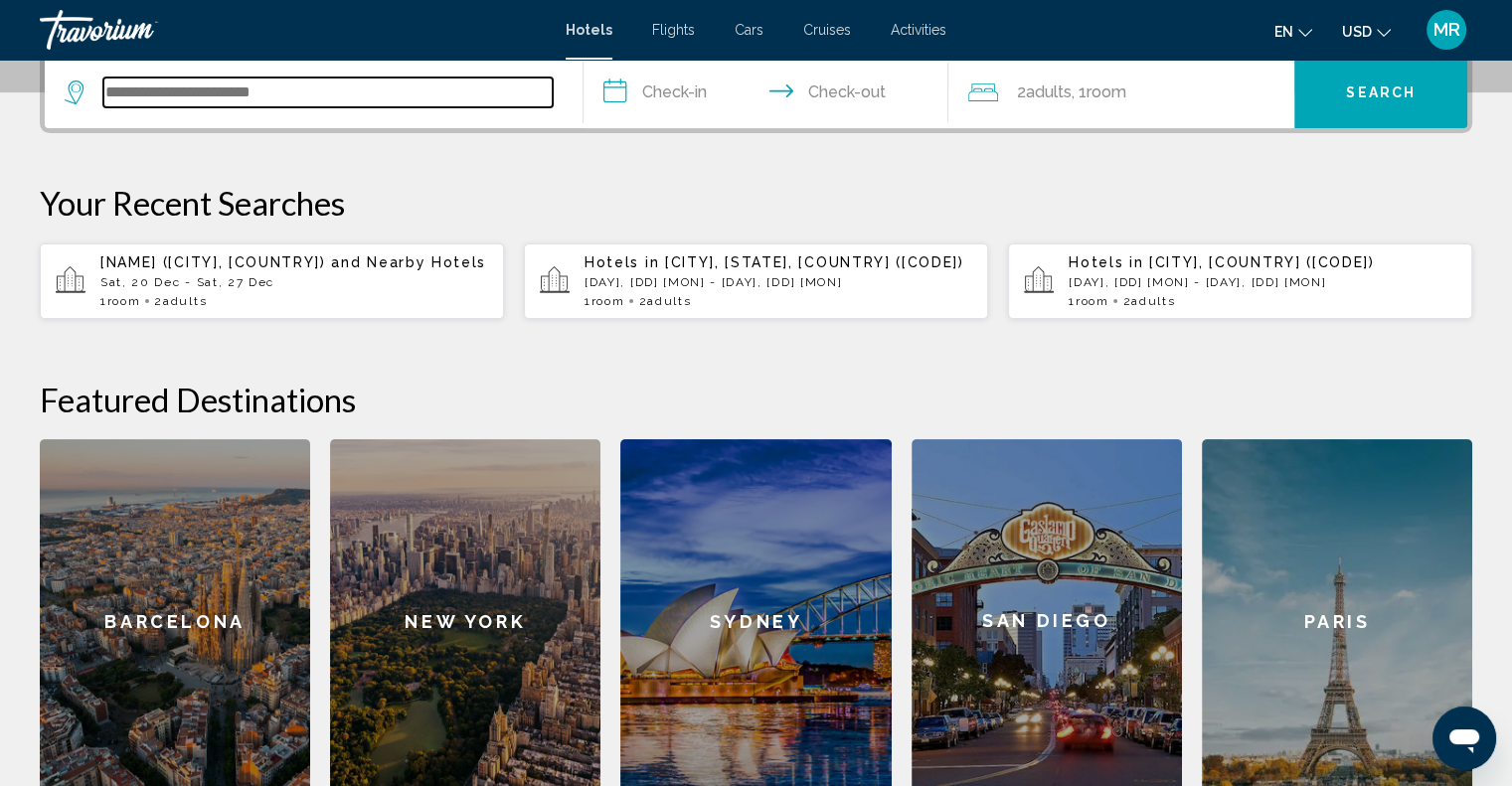 scroll, scrollTop: 133, scrollLeft: 0, axis: vertical 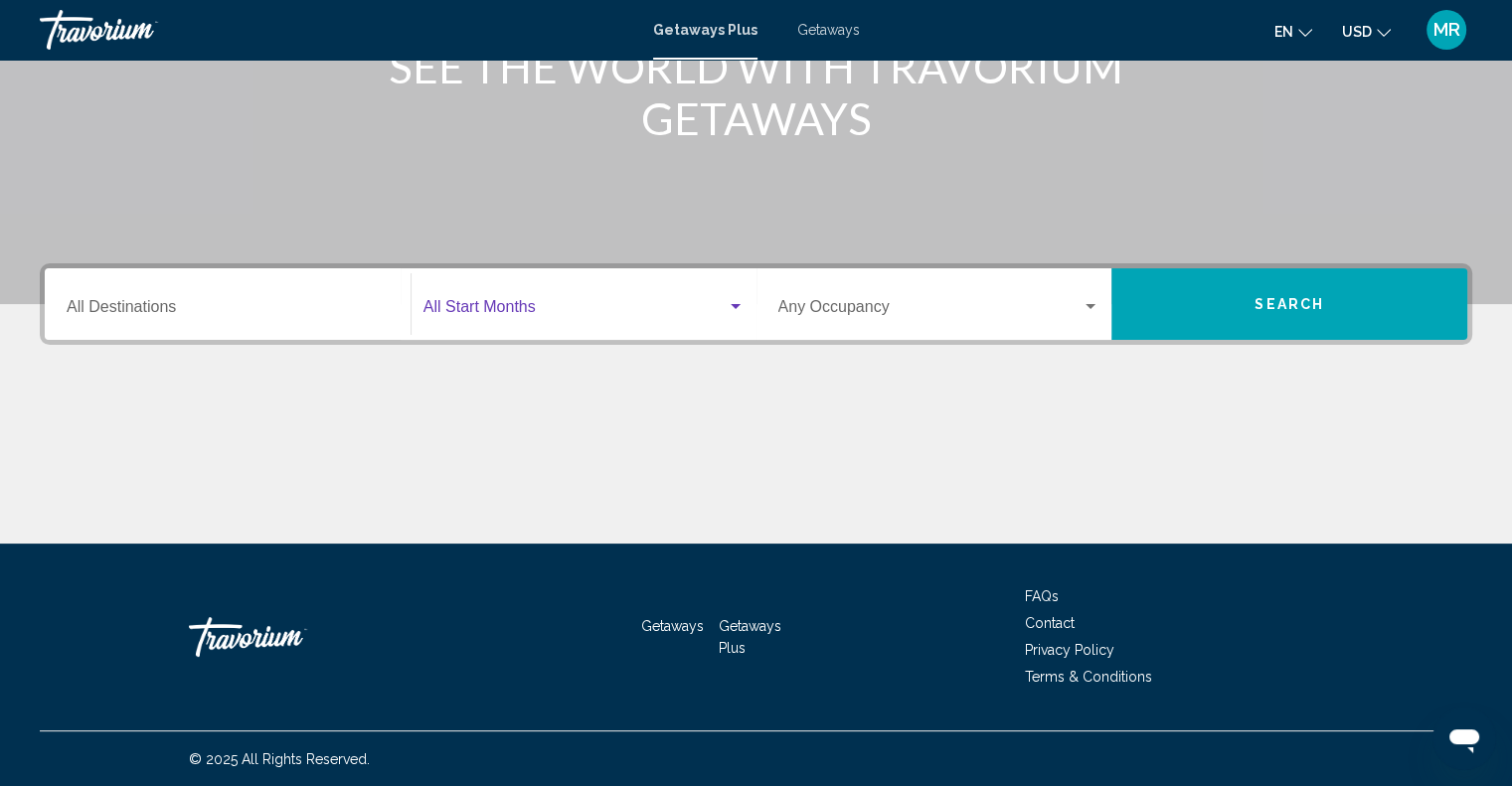 click at bounding box center (736, 307) 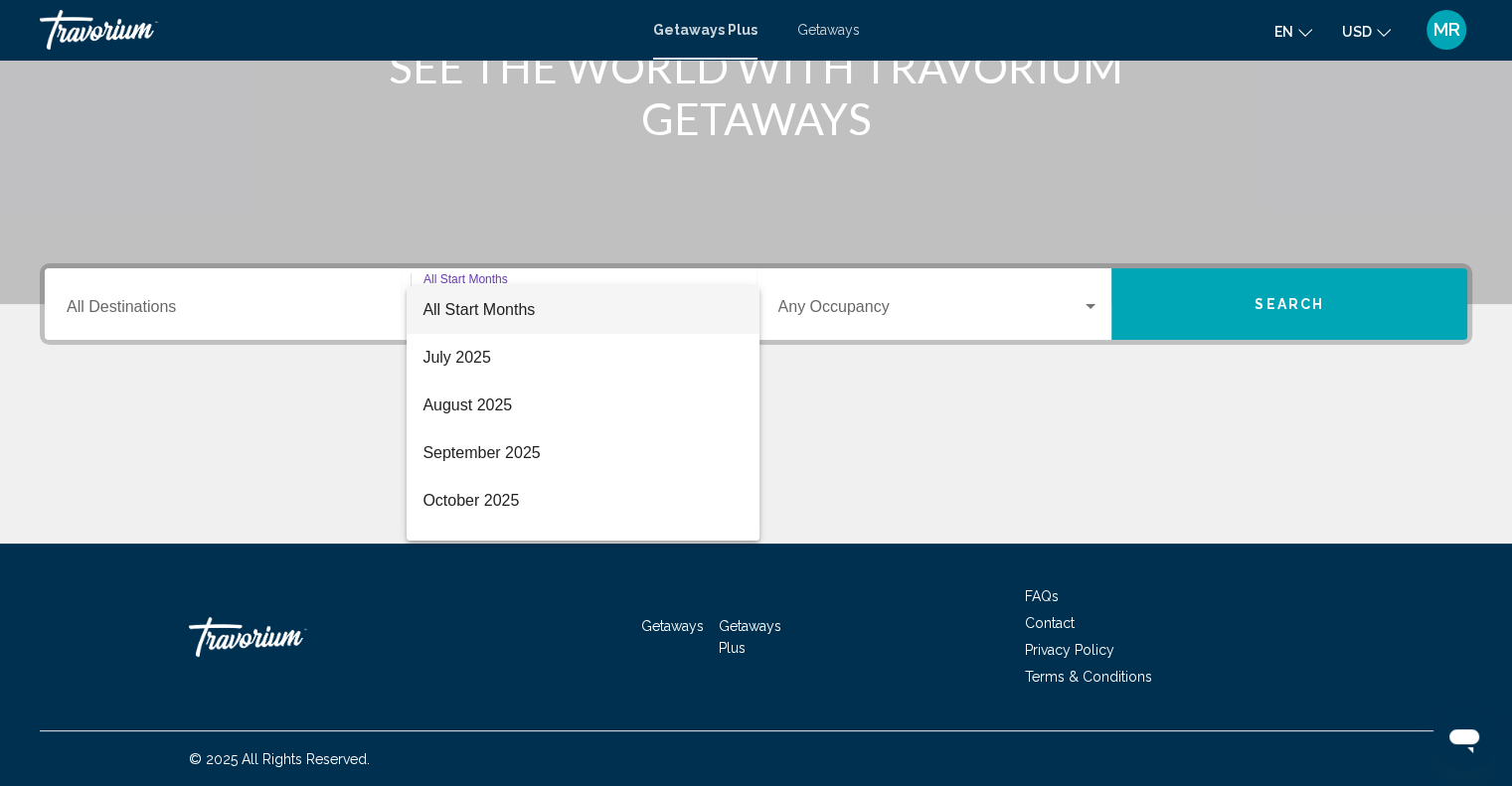 click at bounding box center [756, 393] 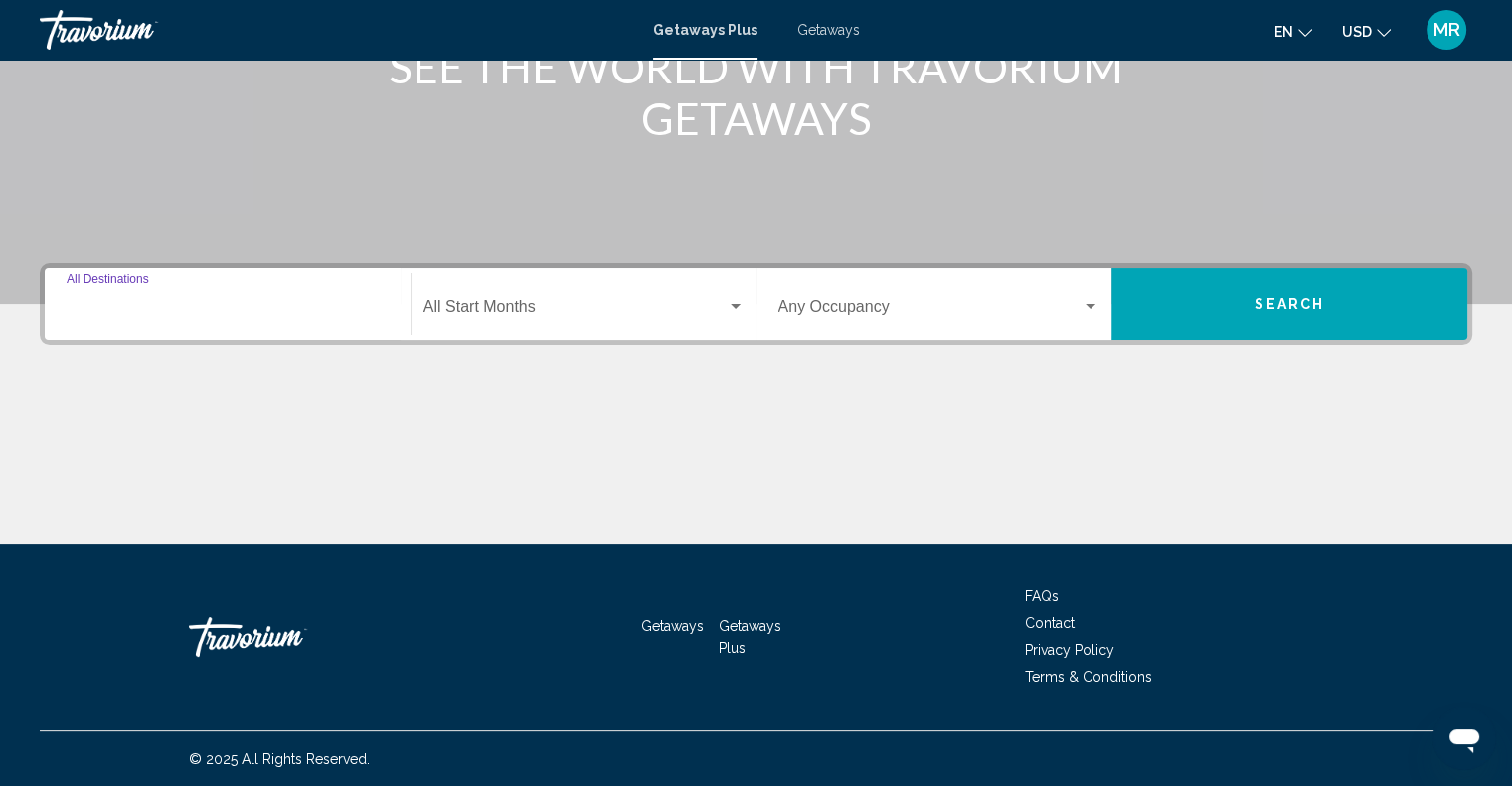 click on "Destination All Destinations" at bounding box center (228, 311) 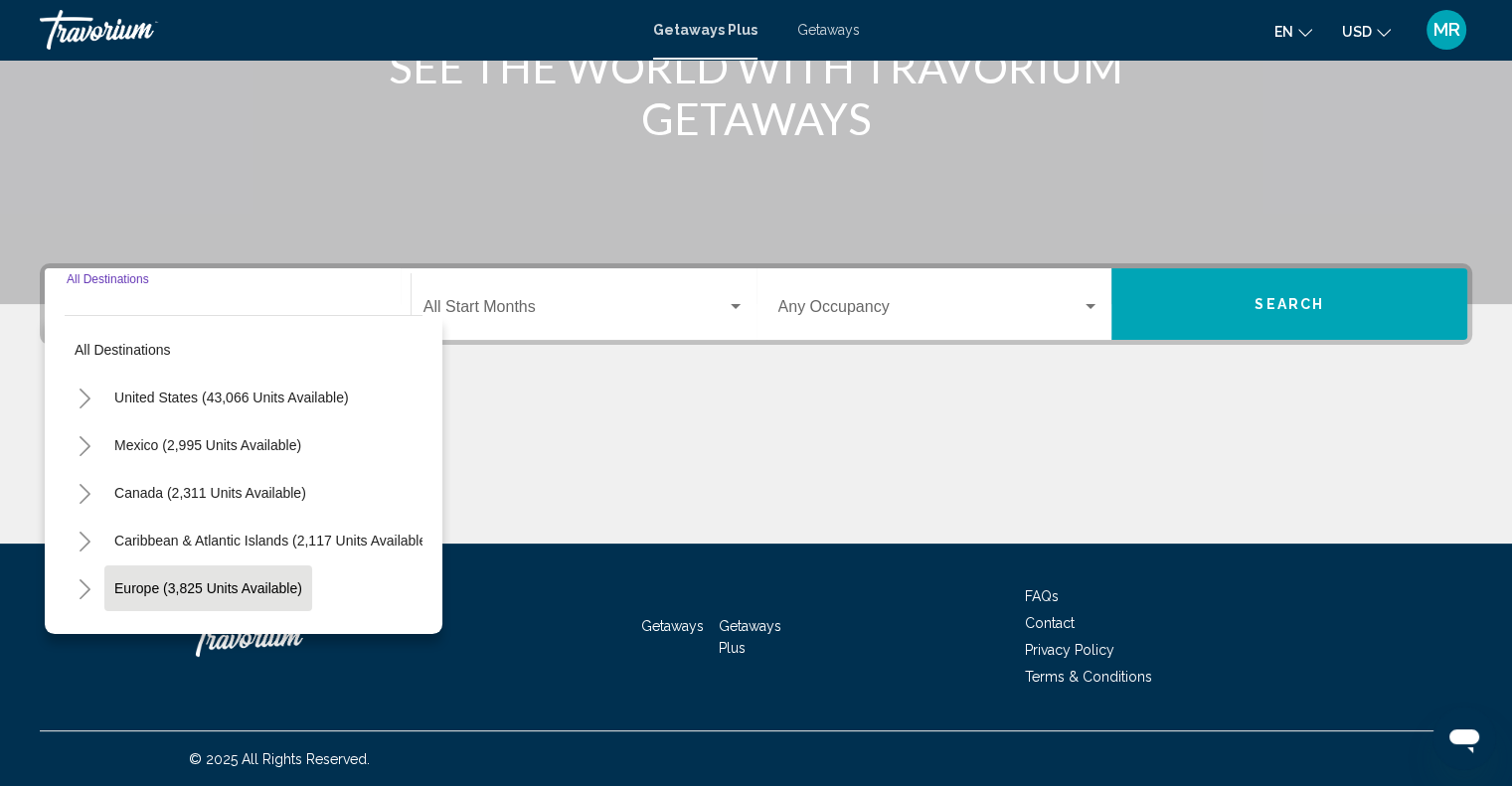 click on "Europe (3,825 units available)" at bounding box center (232, 397) 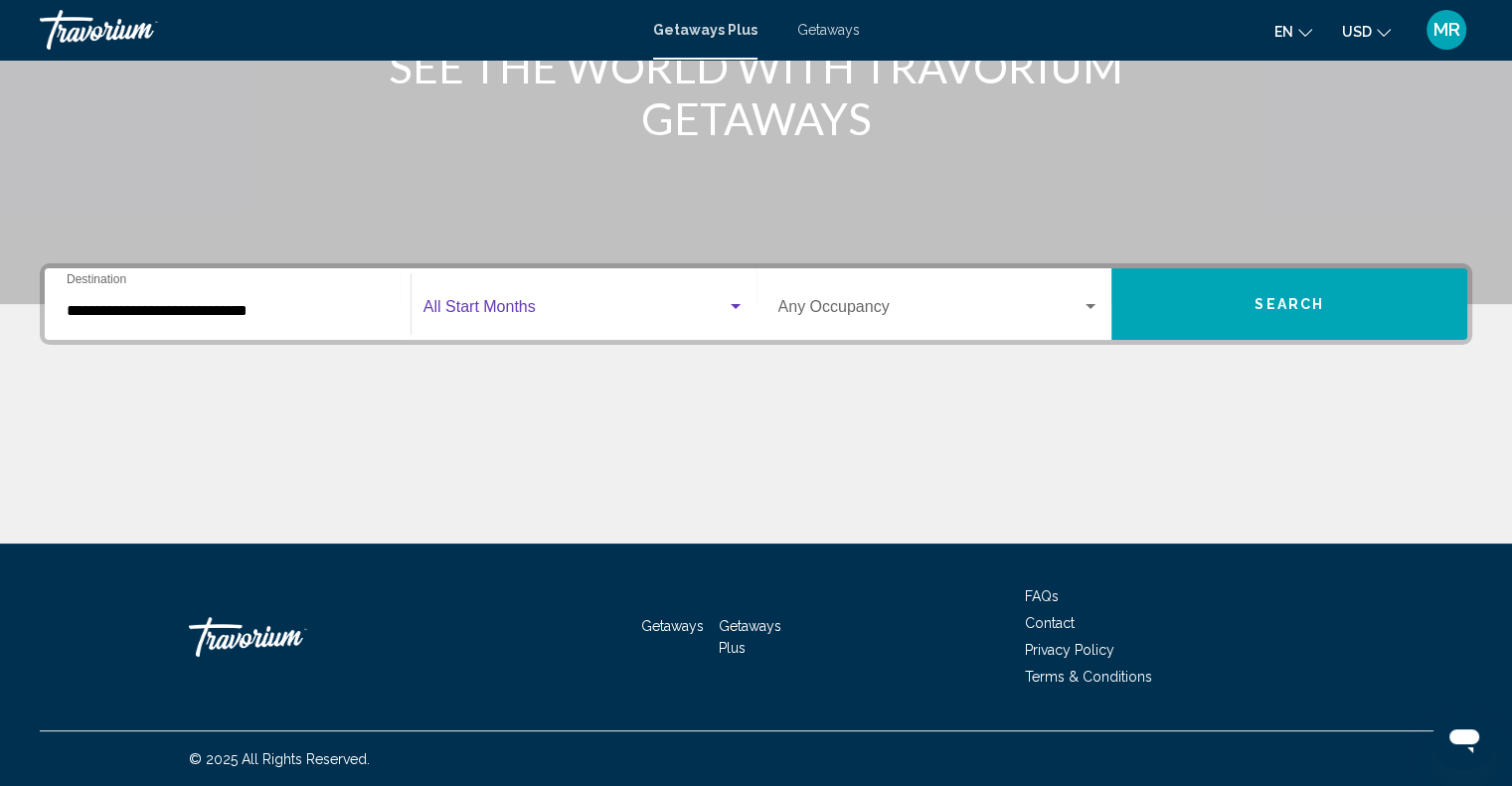 click at bounding box center (736, 306) 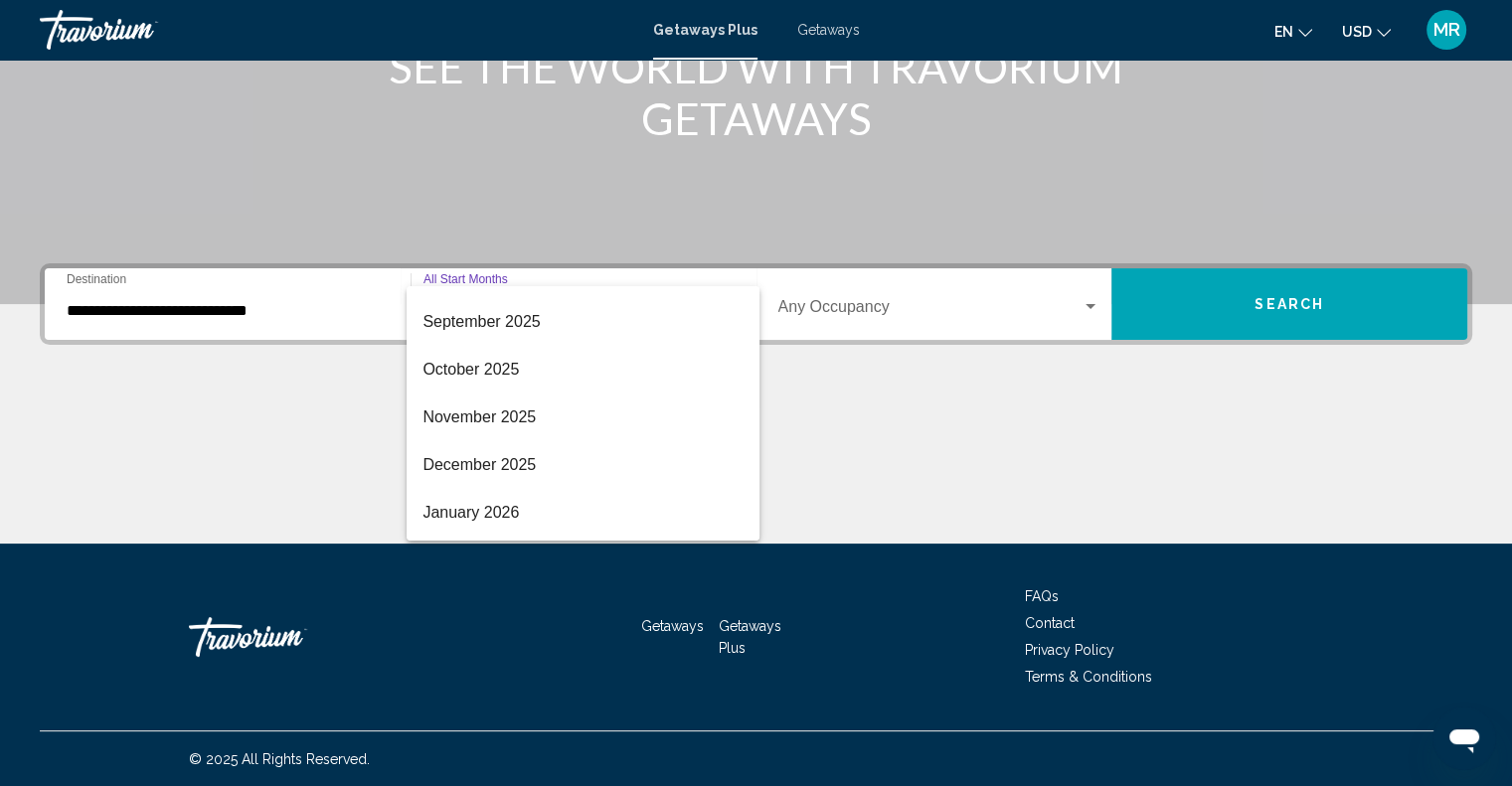 scroll, scrollTop: 115, scrollLeft: 0, axis: vertical 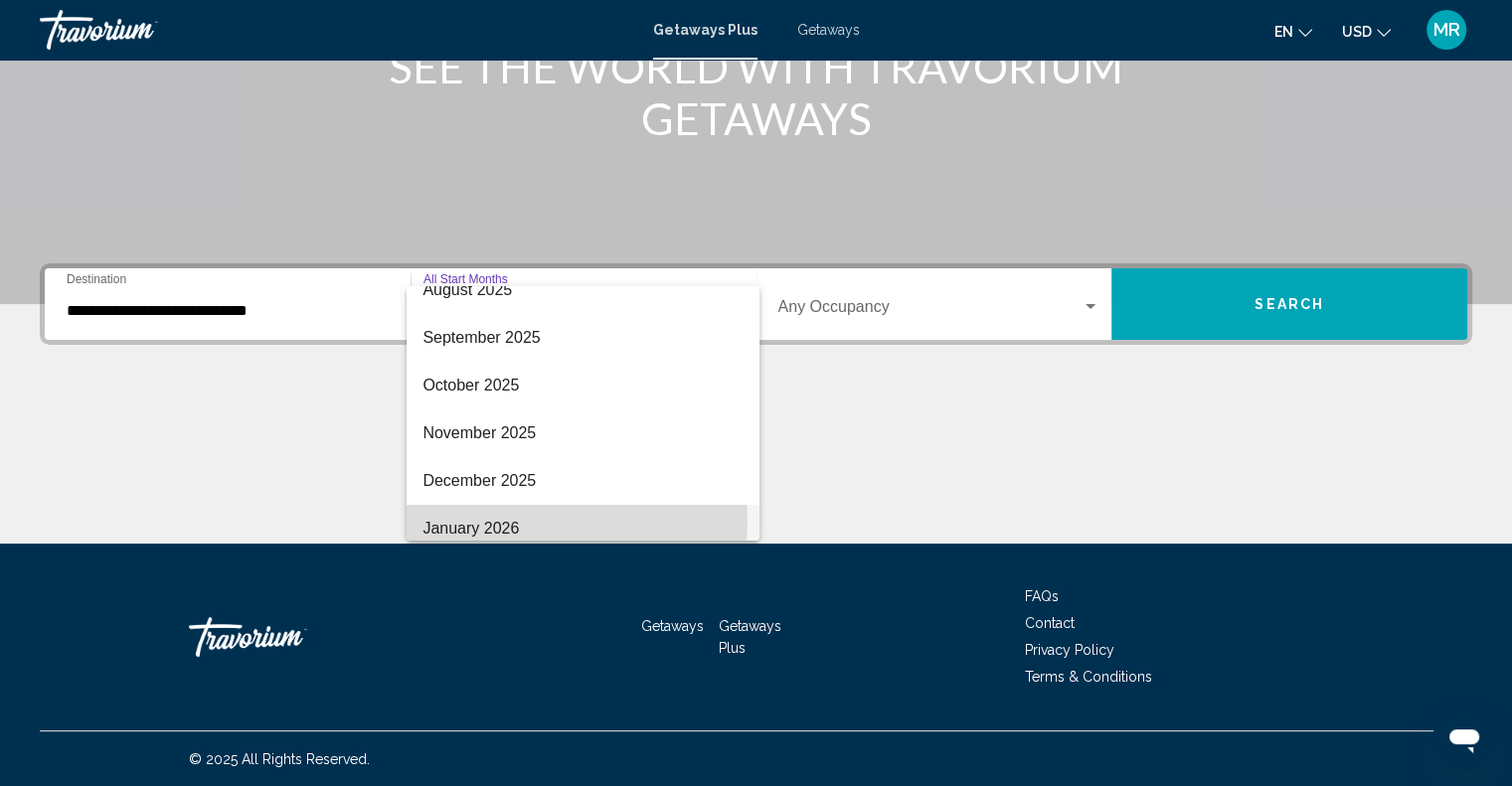 click on "January 2026" at bounding box center (583, 529) 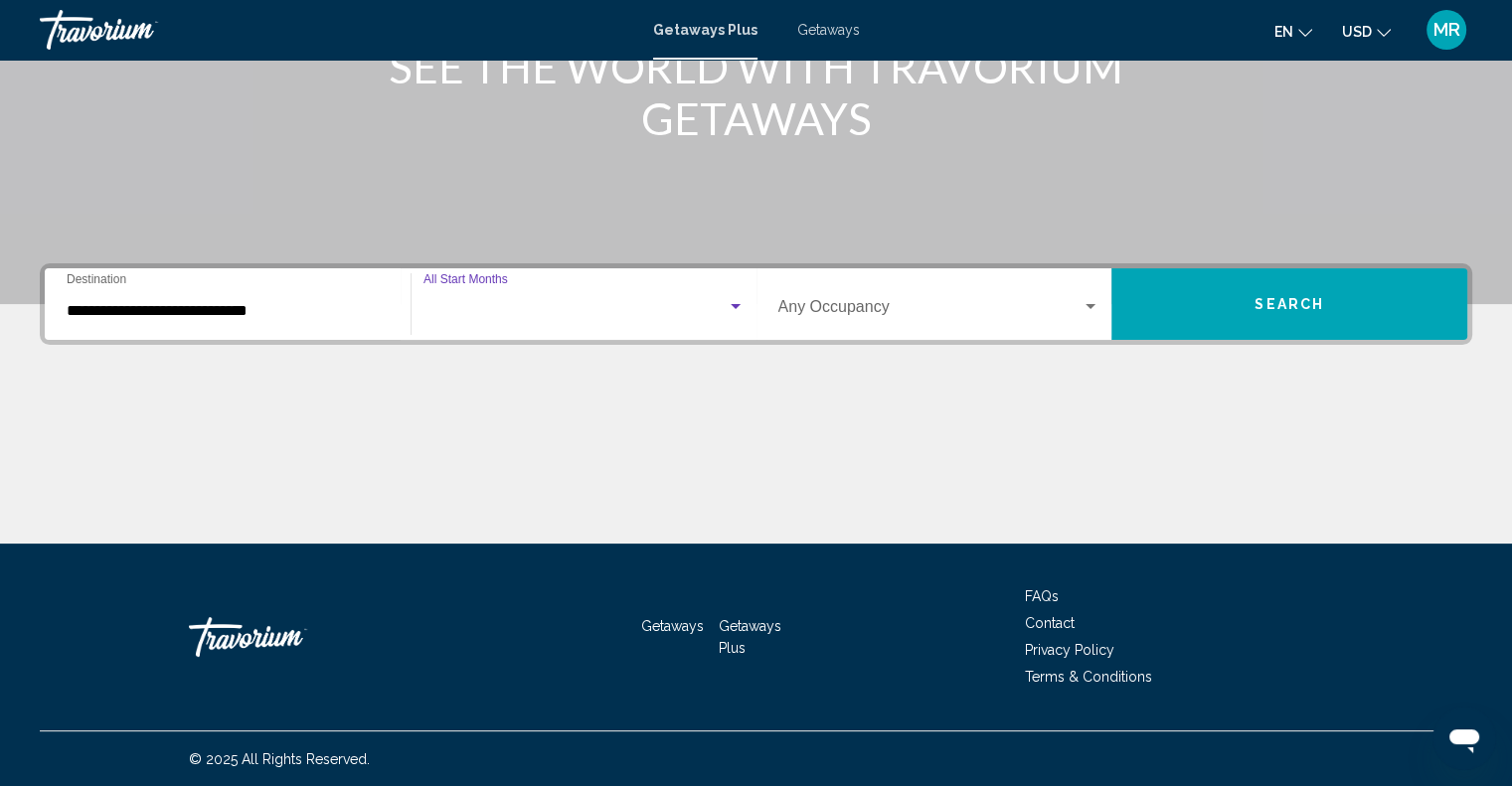 scroll, scrollTop: 127, scrollLeft: 0, axis: vertical 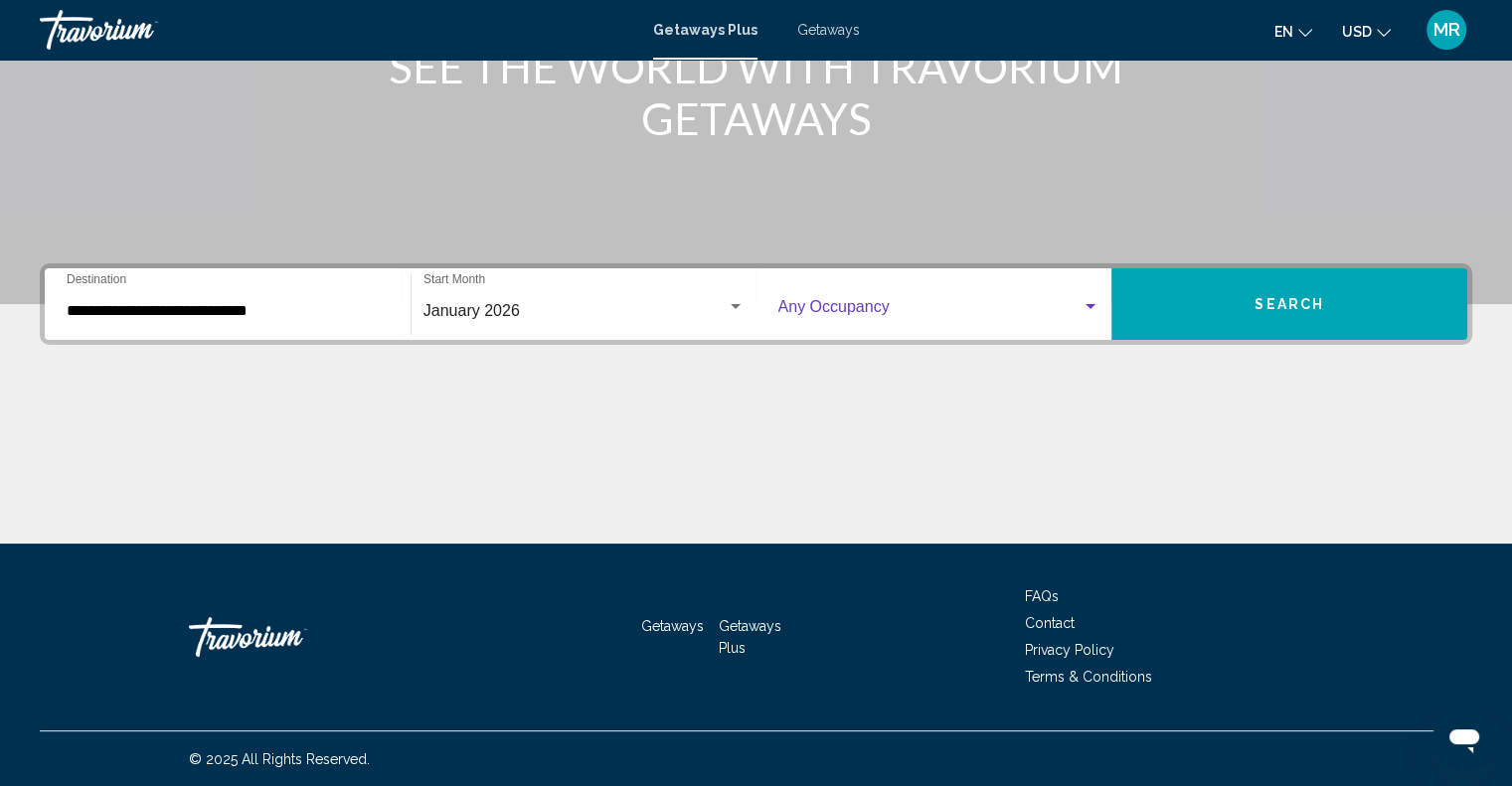 click at bounding box center (1091, 307) 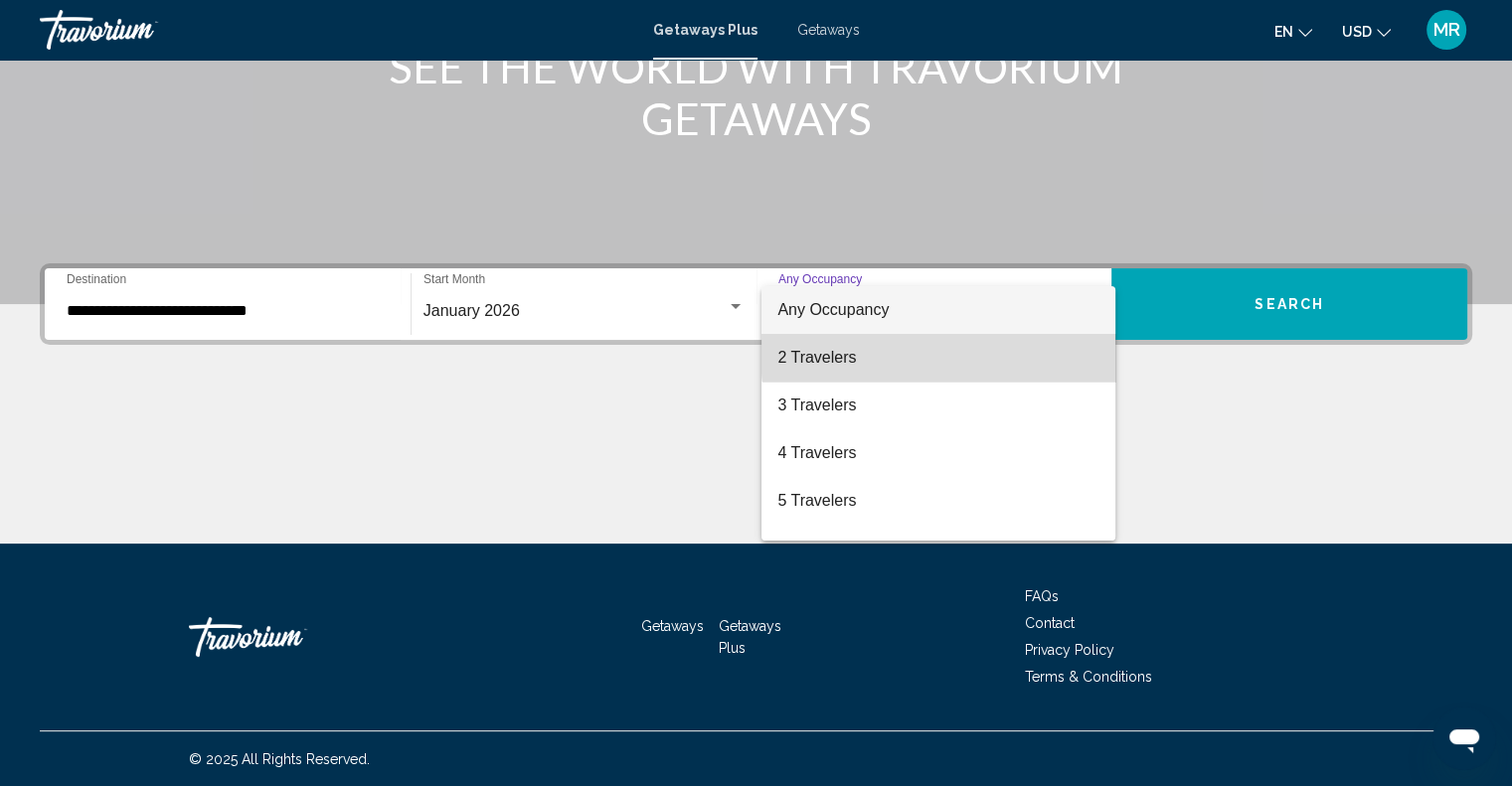 click on "2 Travelers" at bounding box center [938, 358] 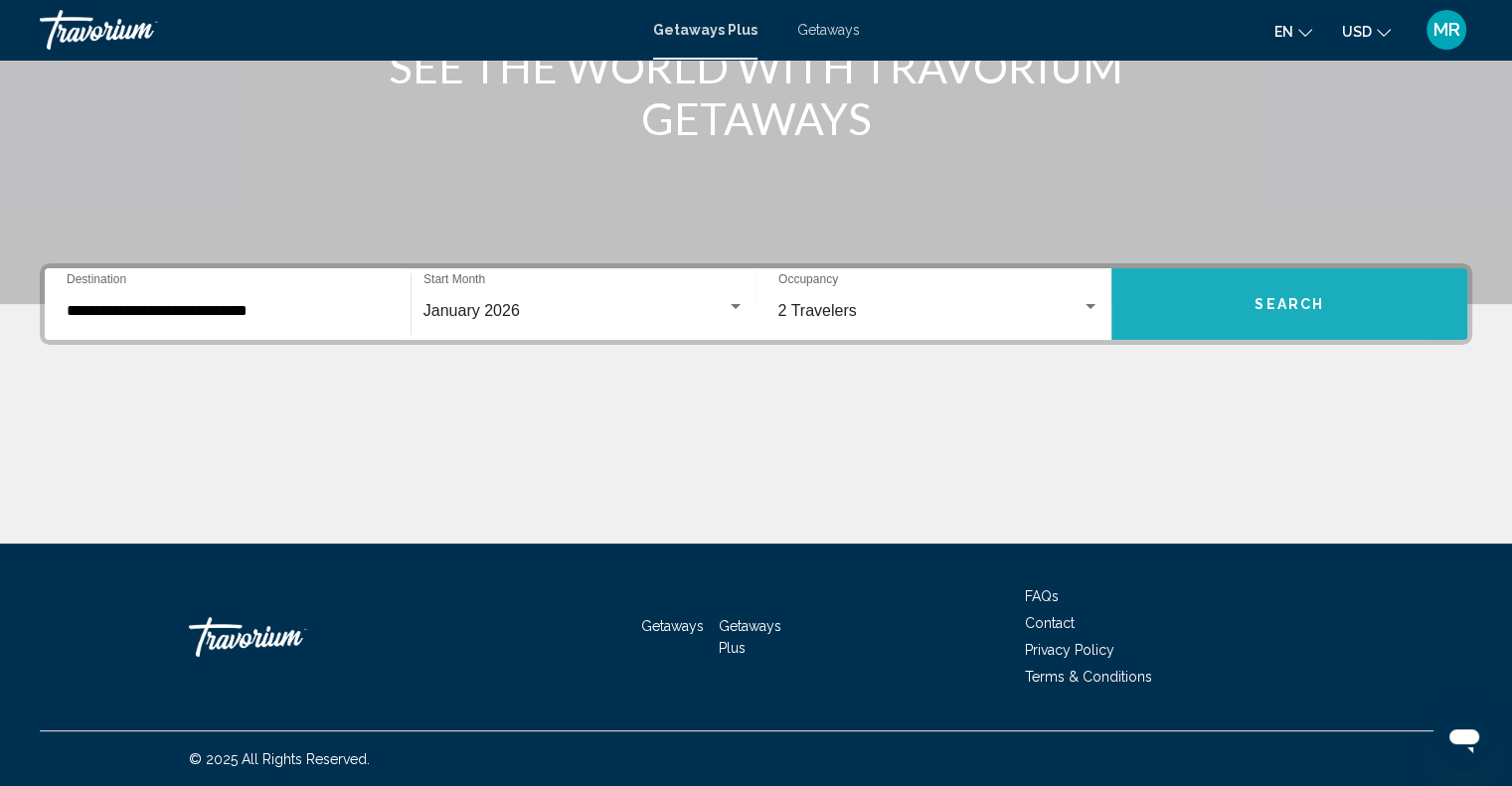 click on "Search" at bounding box center (1289, 304) 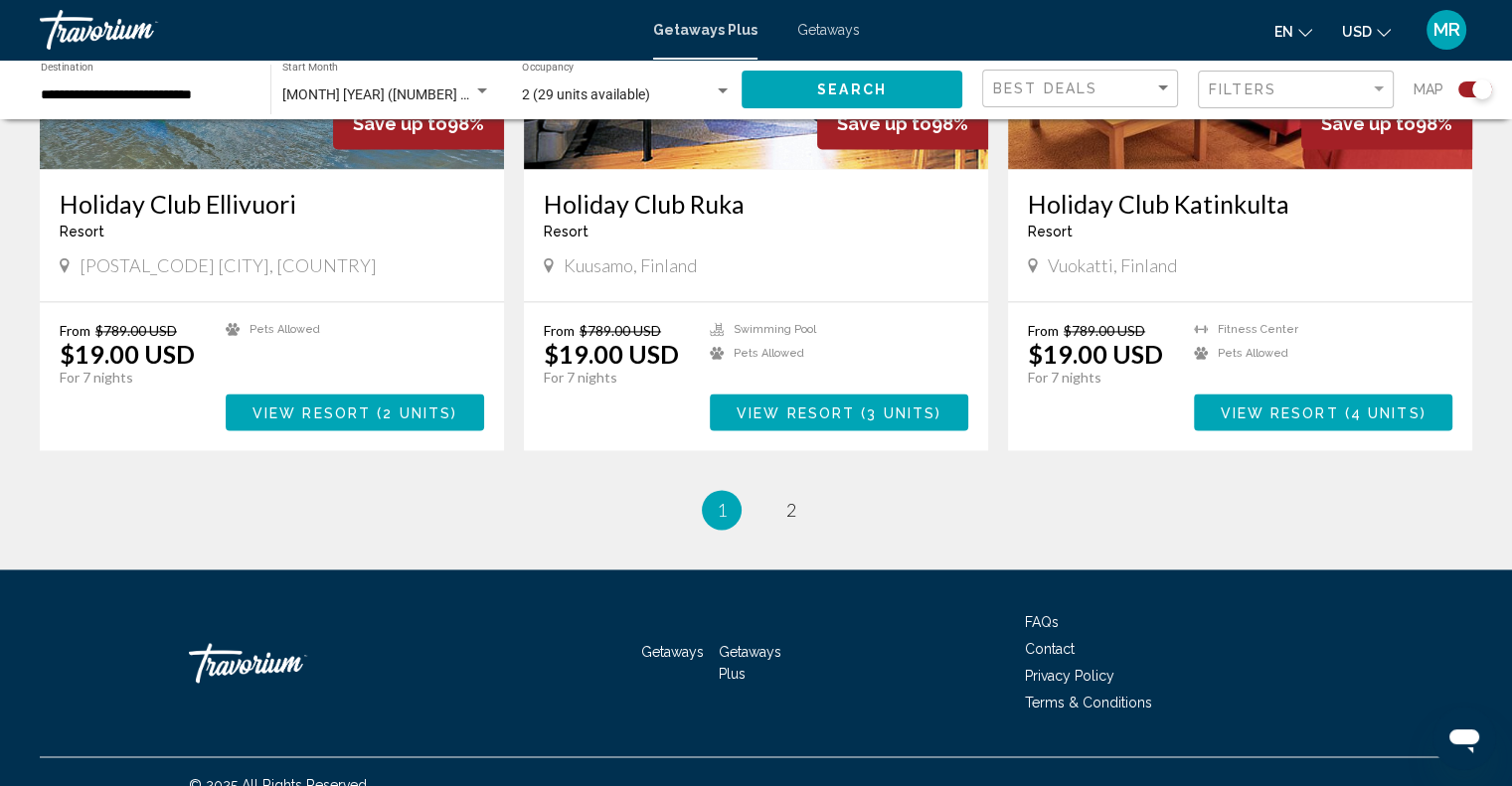 scroll, scrollTop: 2945, scrollLeft: 0, axis: vertical 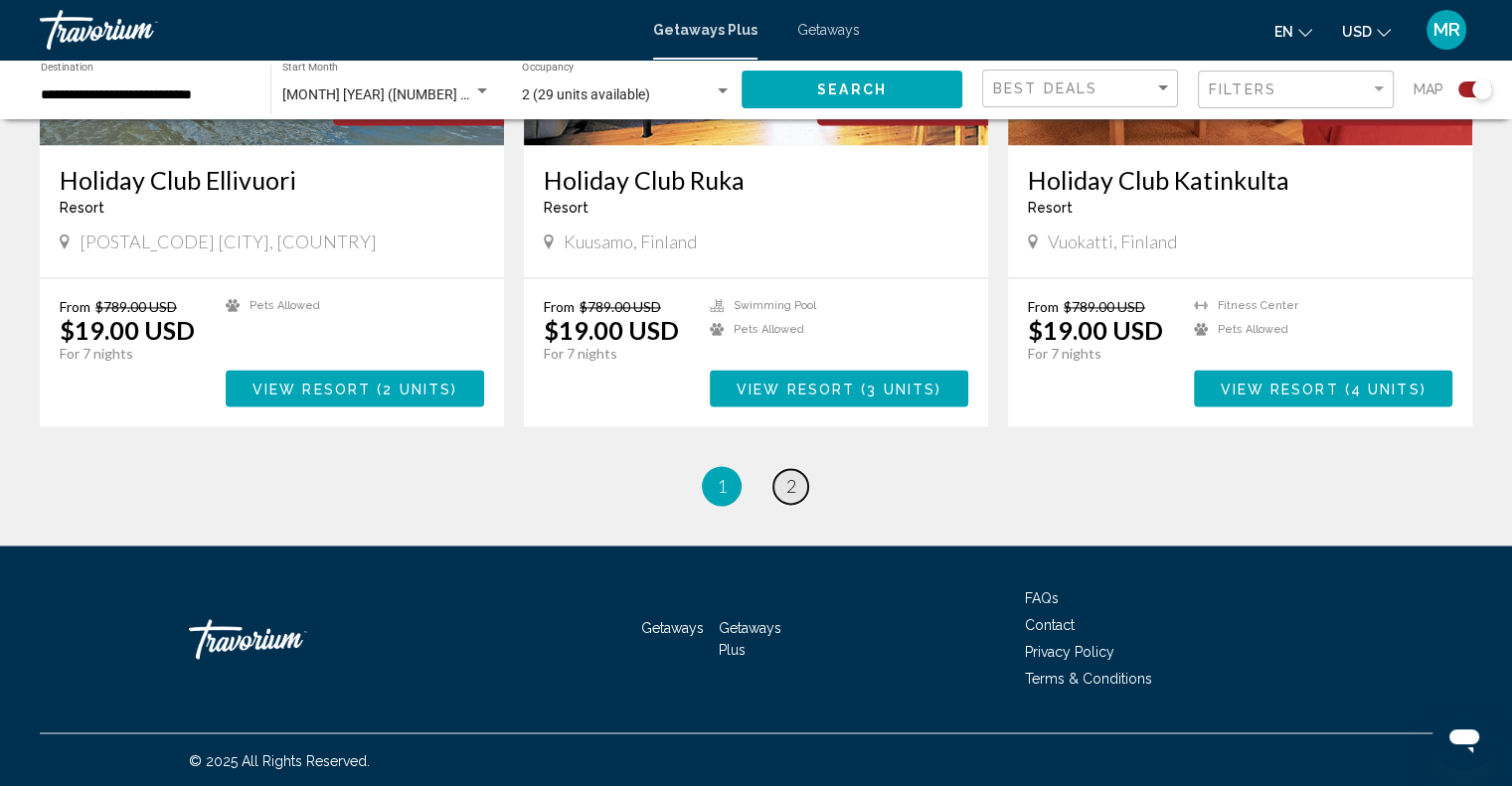 click on "page  2" at bounding box center [790, 486] 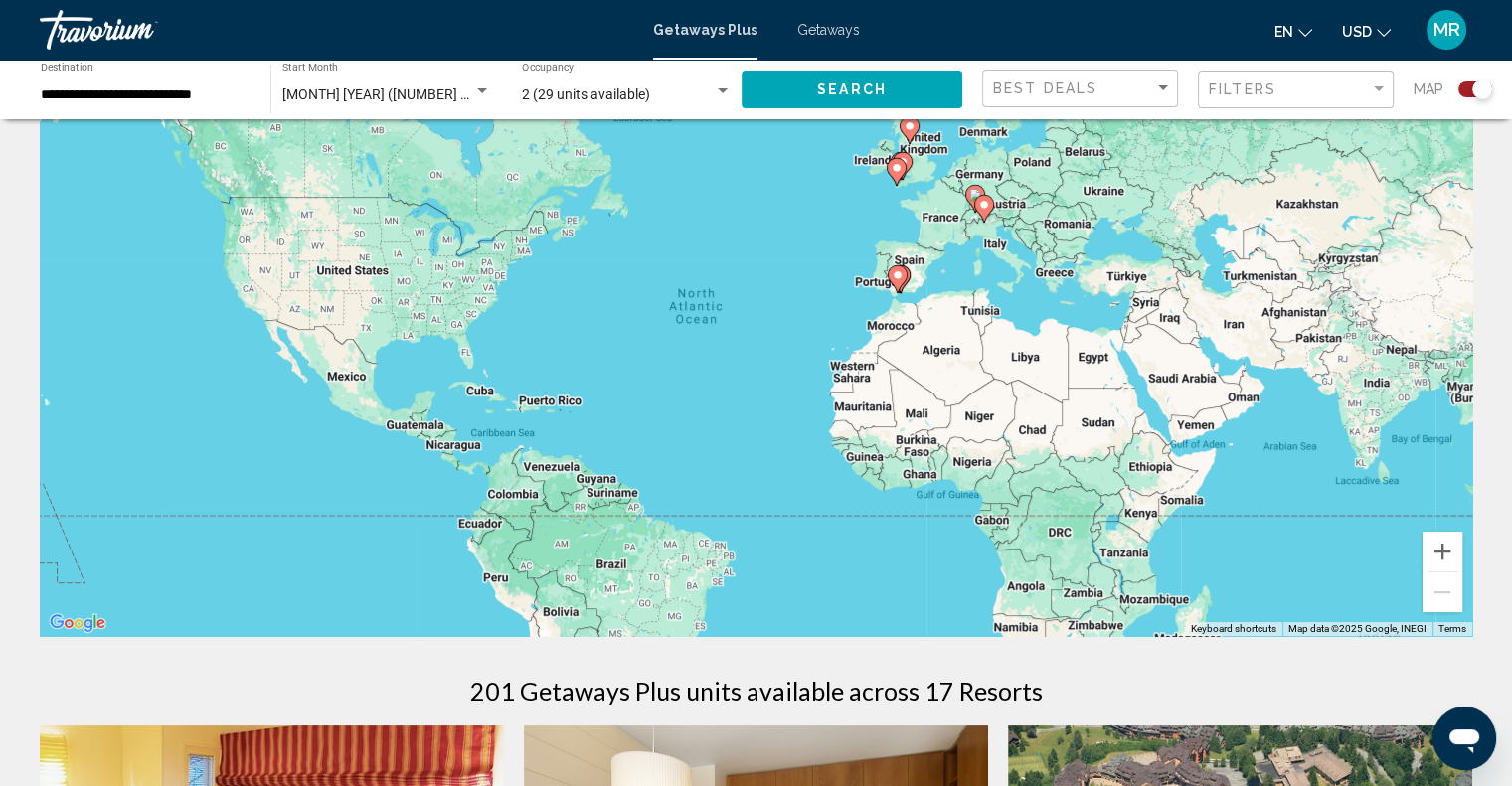 scroll, scrollTop: 0, scrollLeft: 0, axis: both 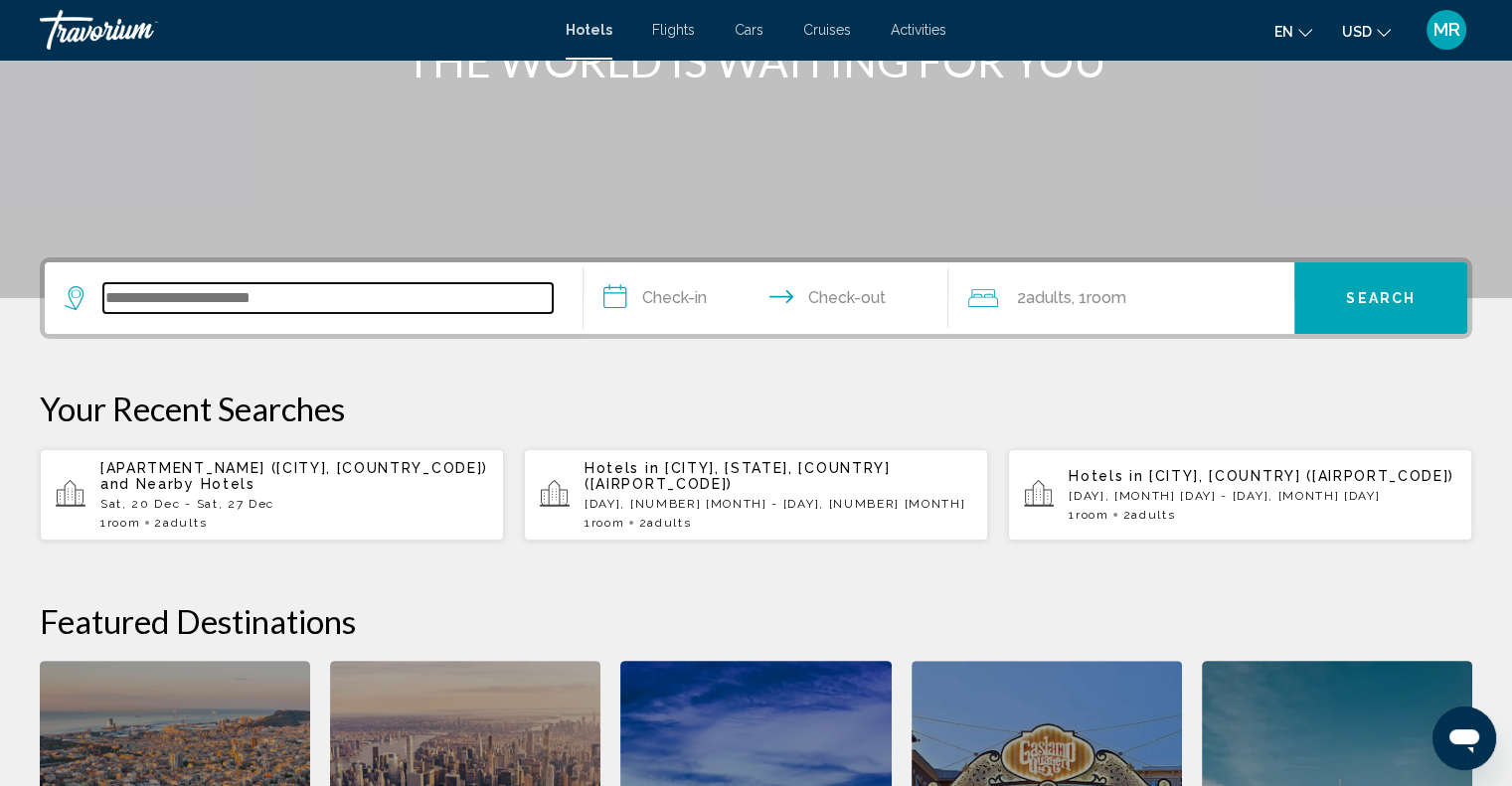 click at bounding box center (328, 298) 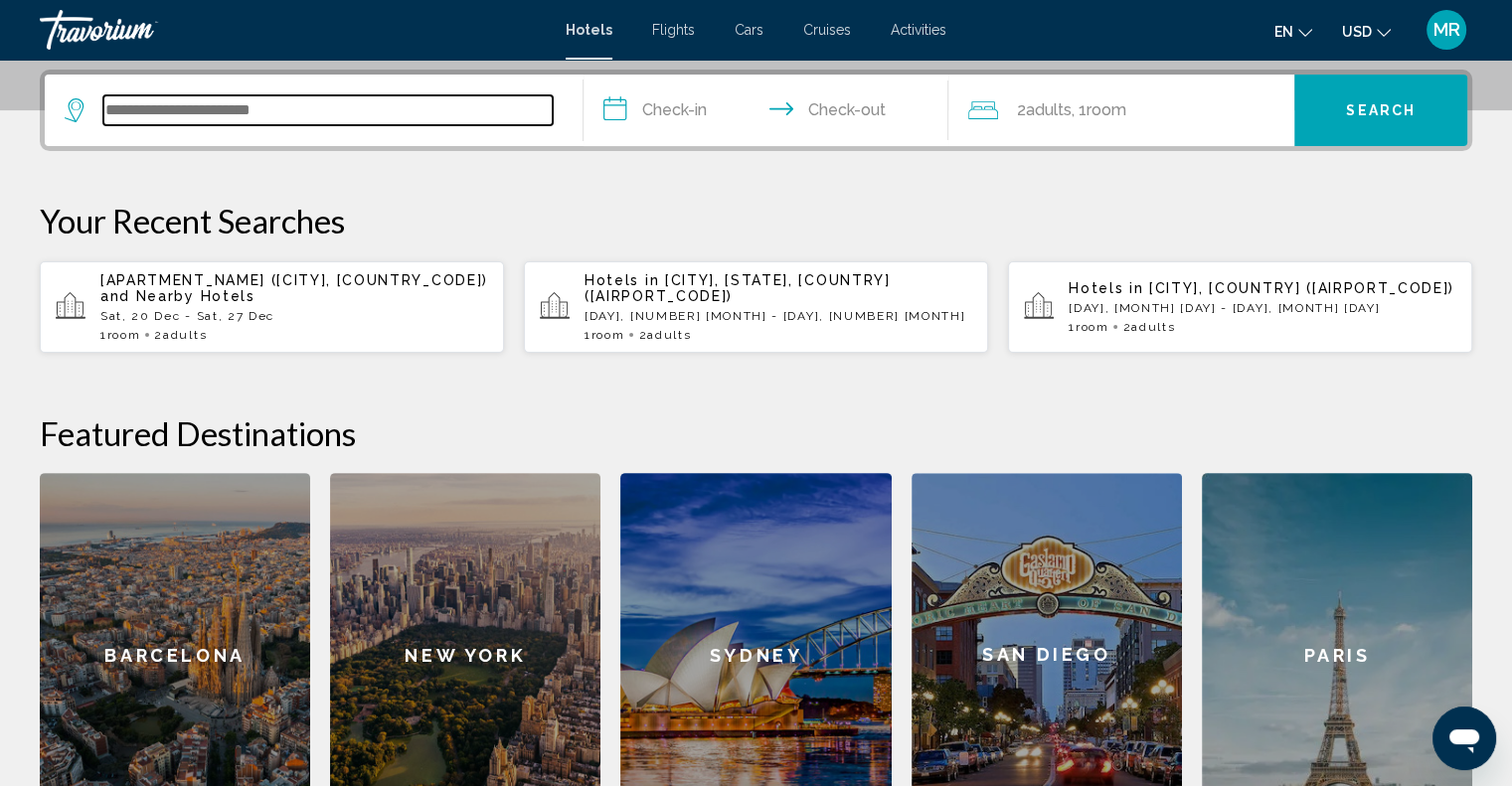 scroll, scrollTop: 490, scrollLeft: 0, axis: vertical 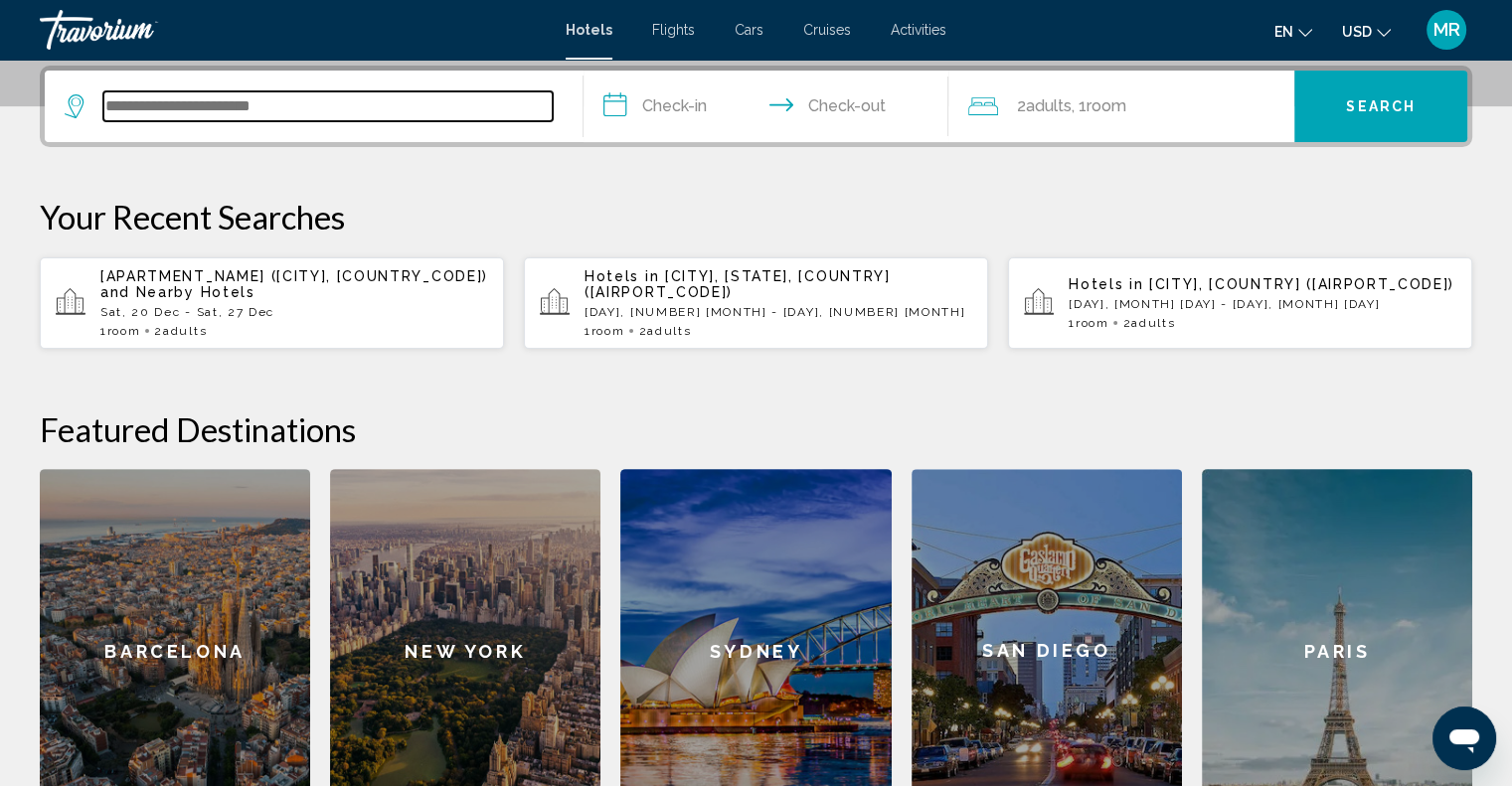 click at bounding box center [328, 106] 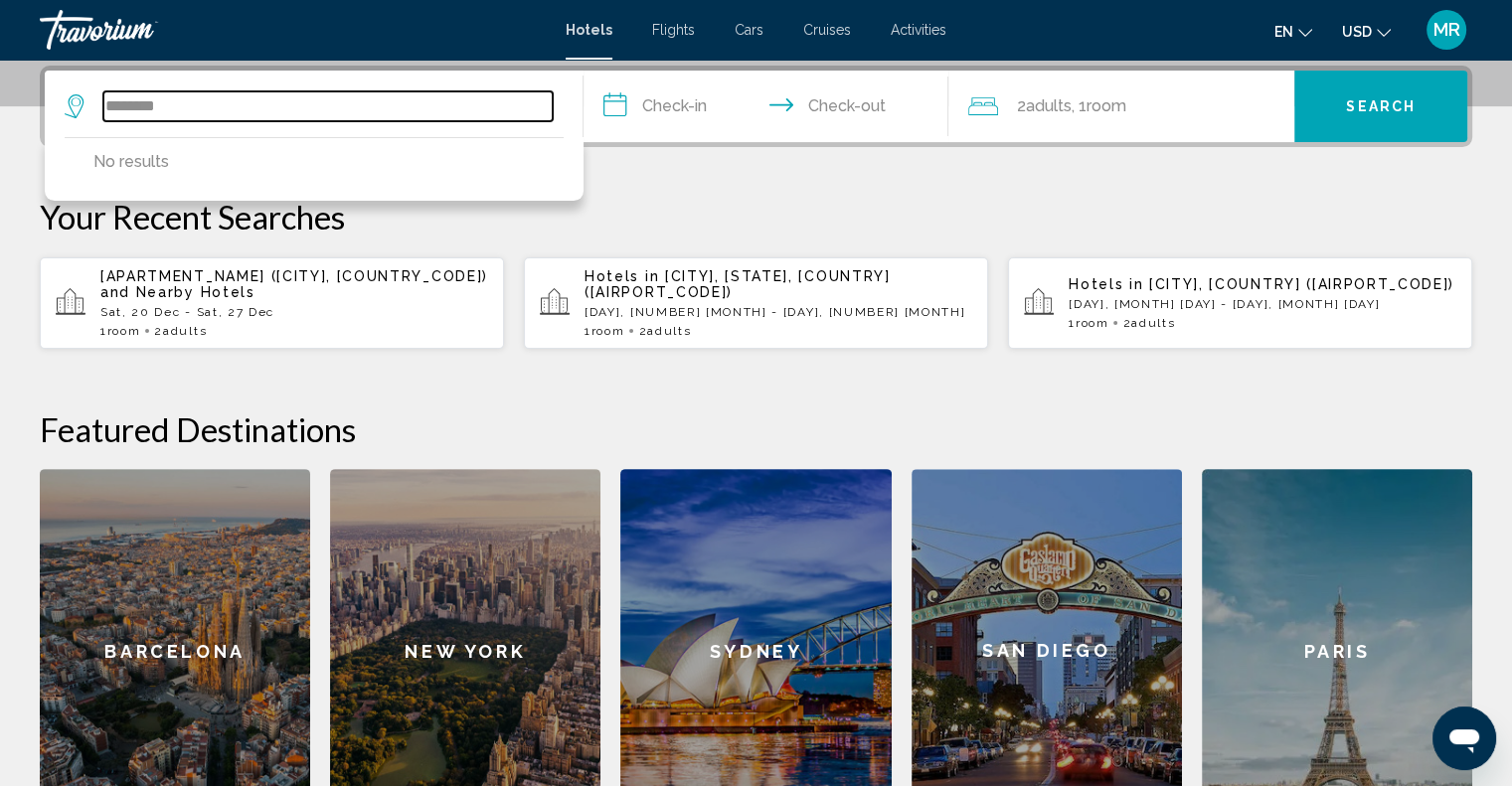 click on "********" at bounding box center [328, 106] 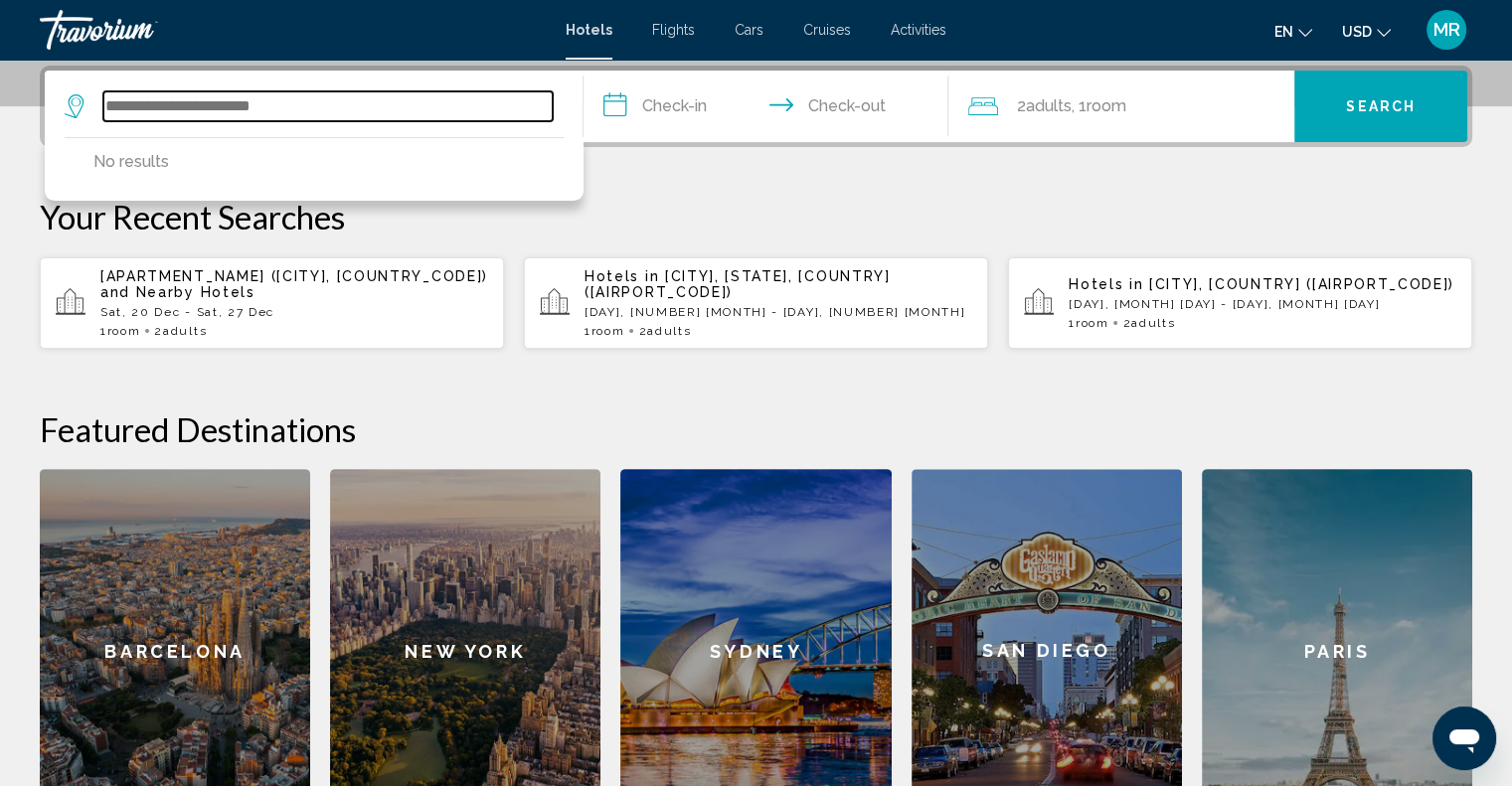click at bounding box center (328, 106) 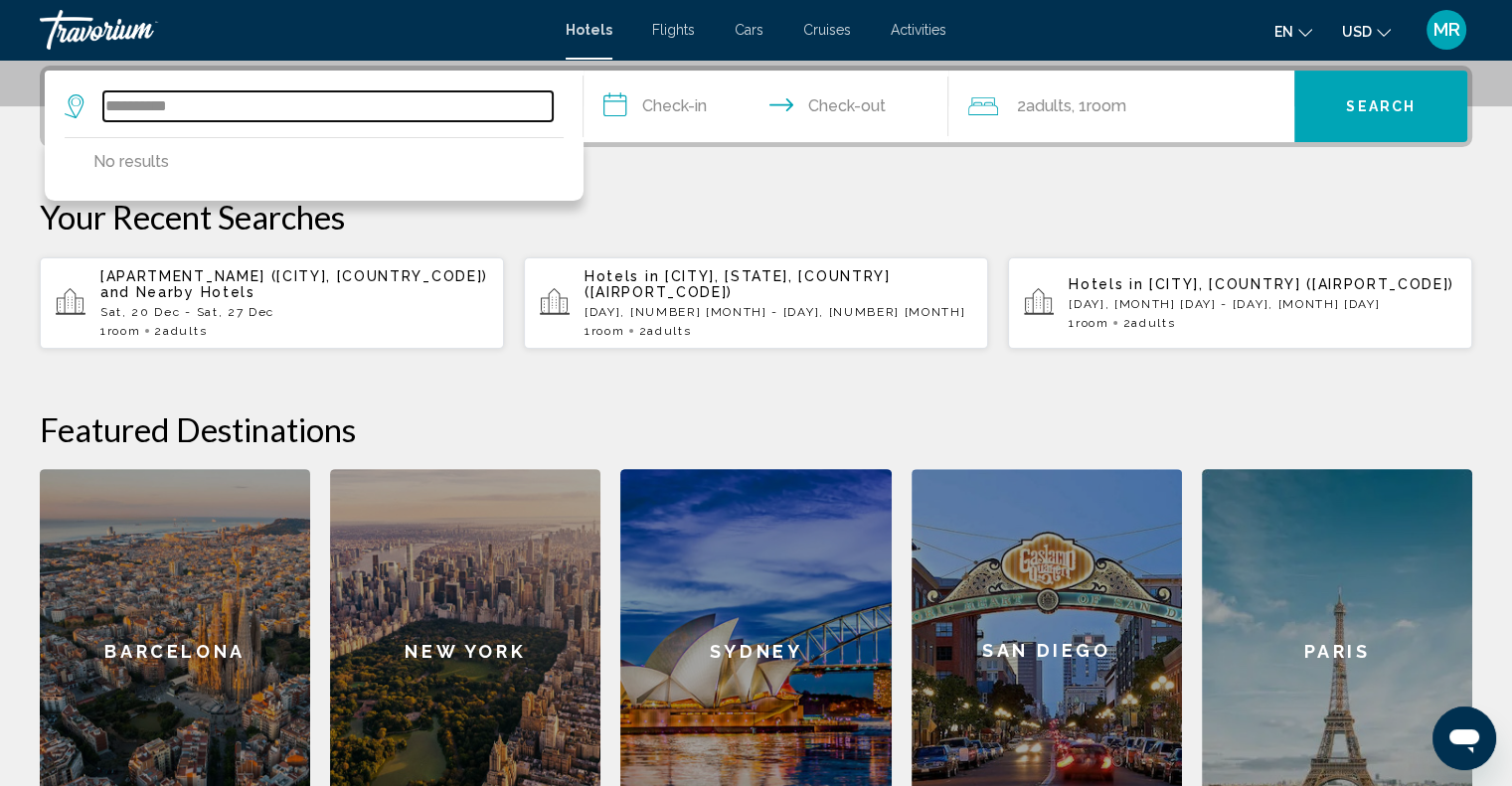 type on "*********" 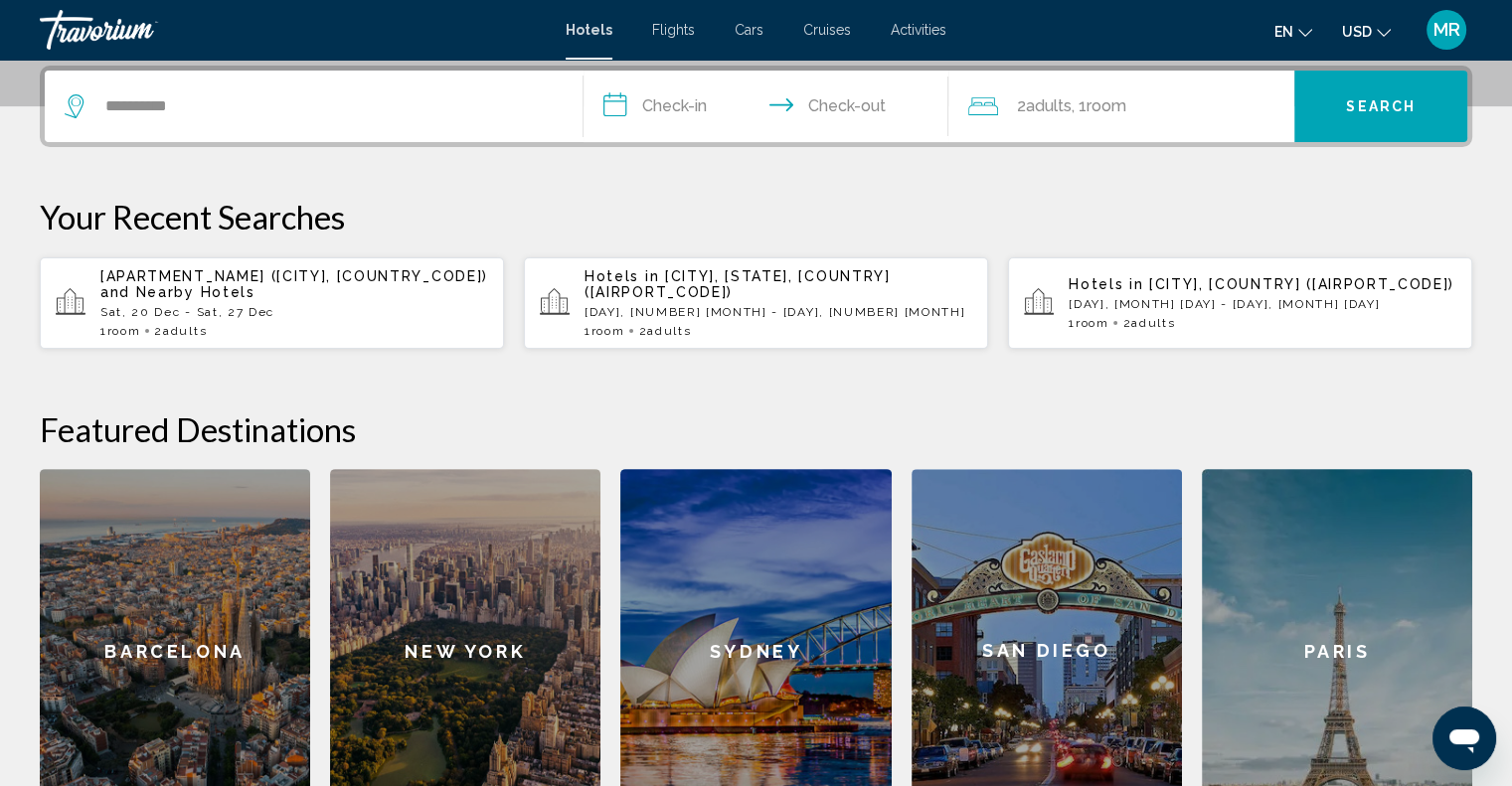click at bounding box center [77, 106] 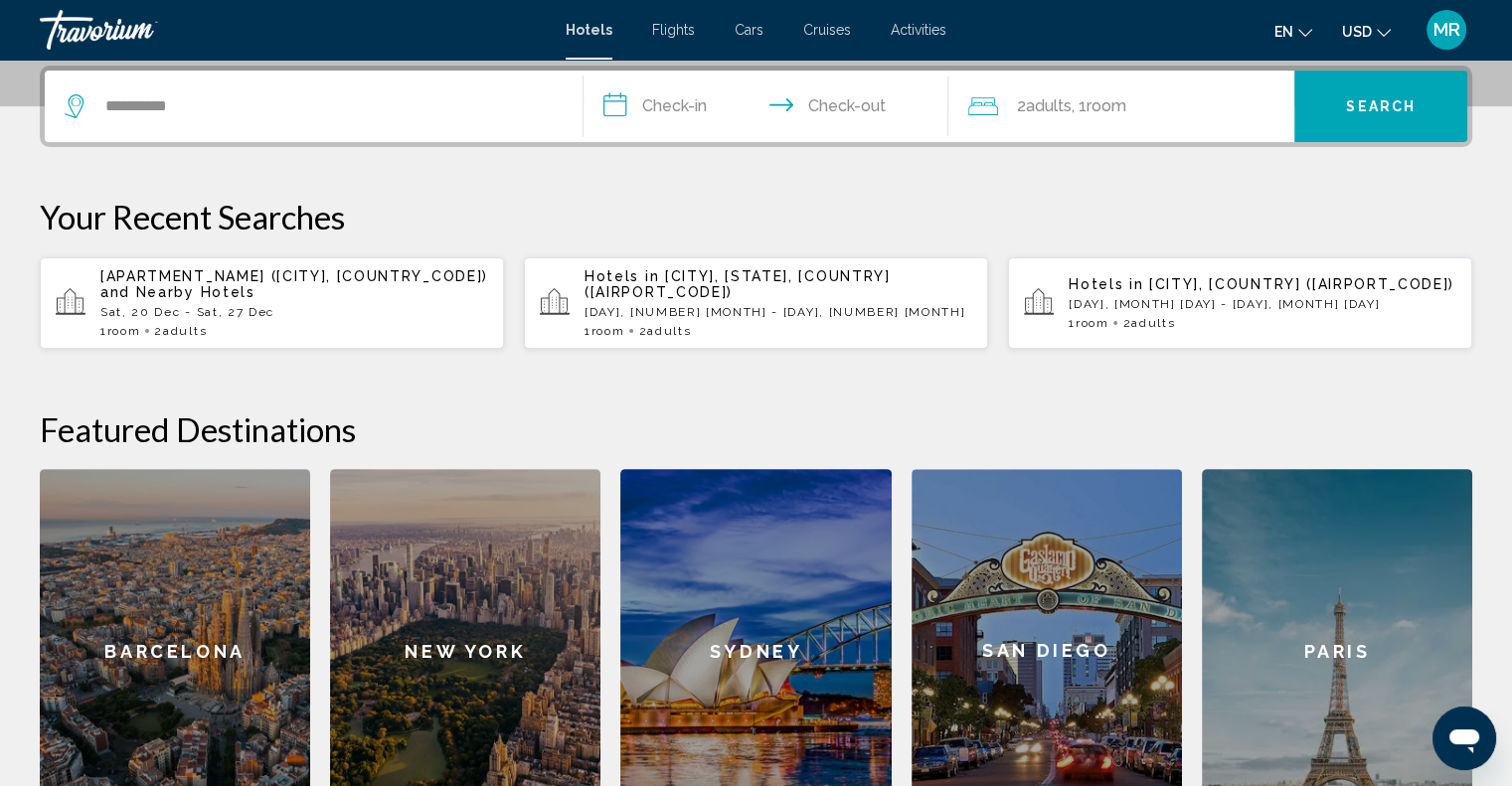 click on "[CITY], [COUNTRY] ([AIRPORT_CODE])" at bounding box center (178, 292) 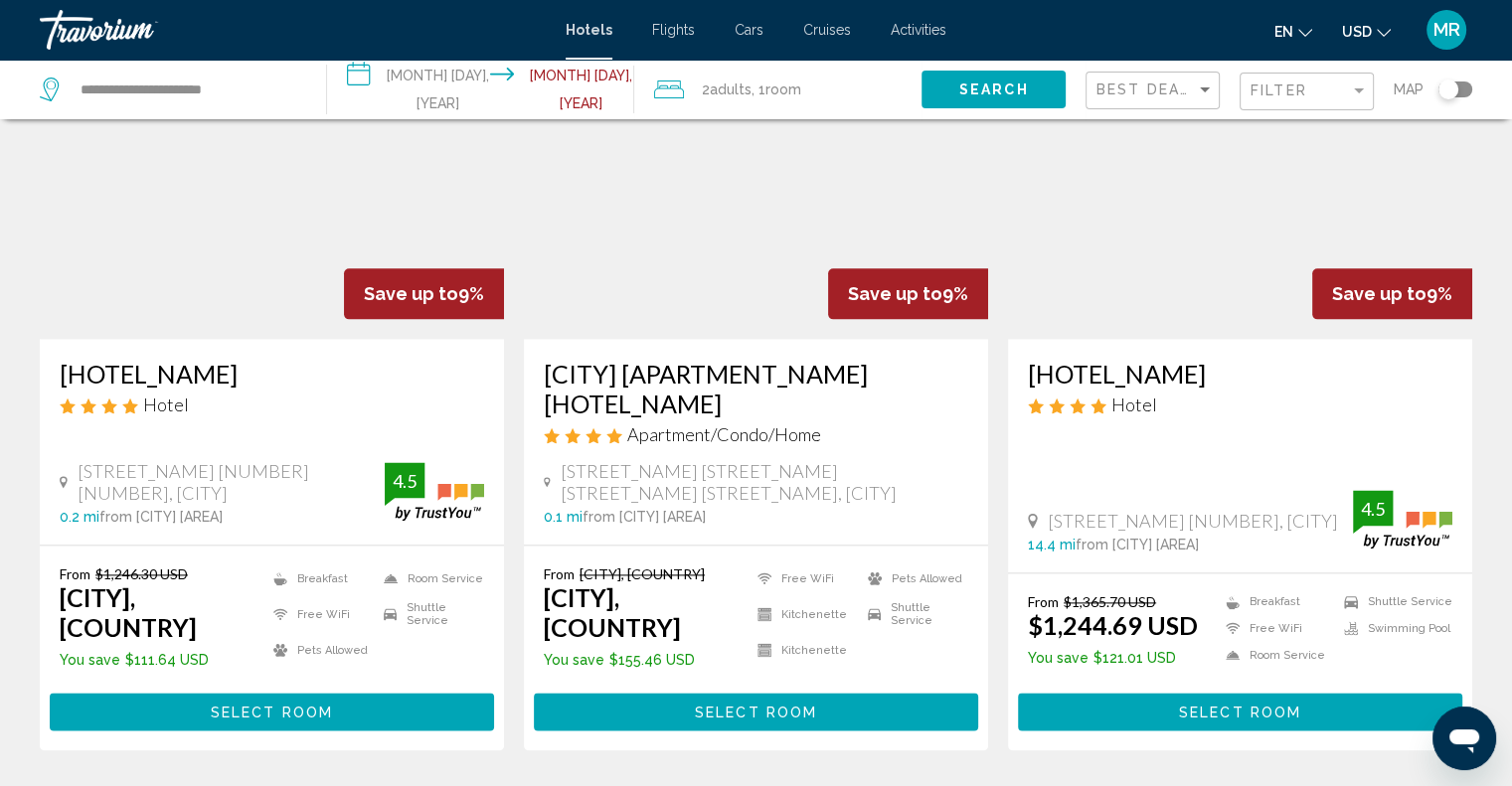 scroll, scrollTop: 2484, scrollLeft: 0, axis: vertical 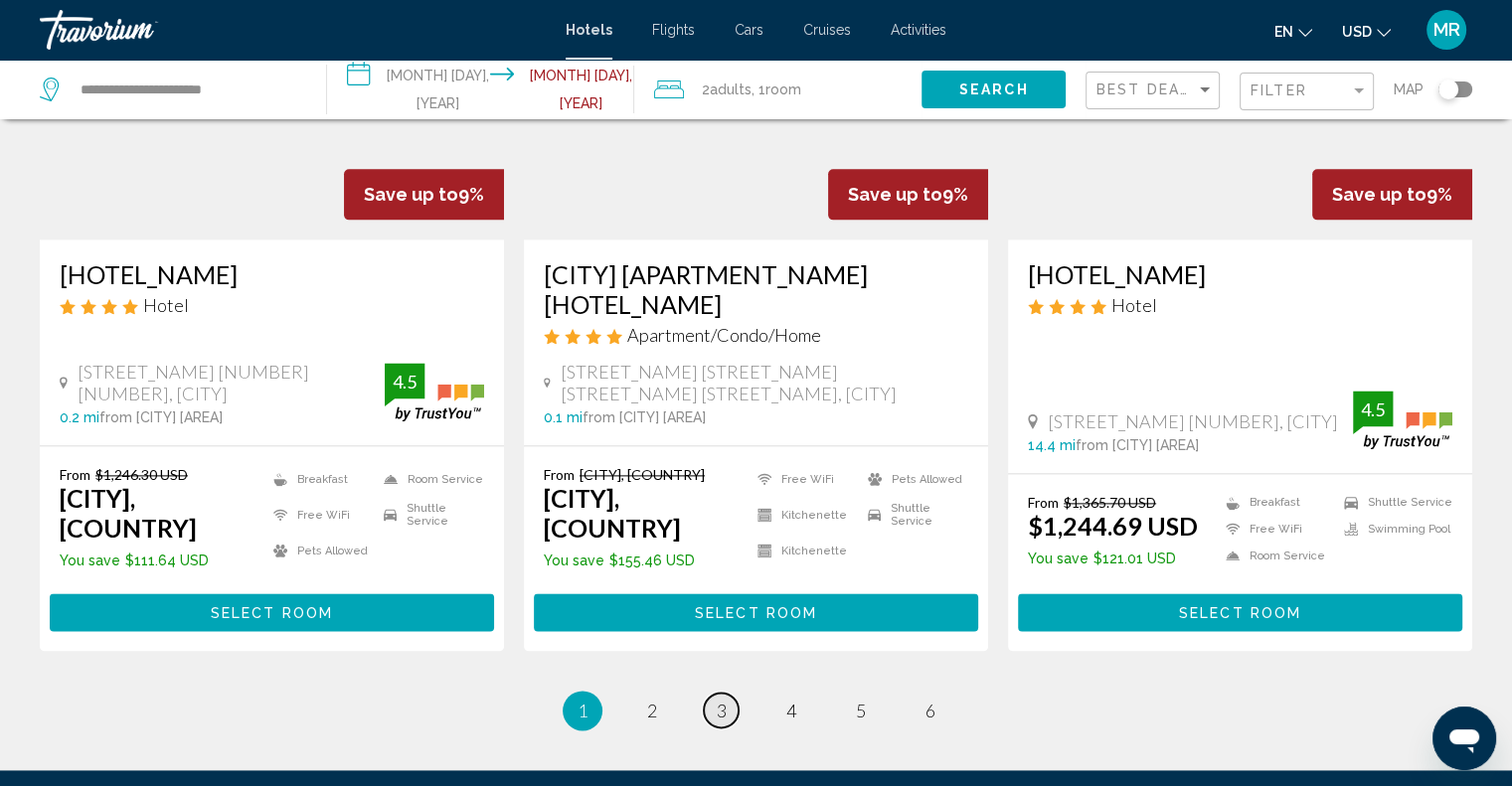 click on "3" at bounding box center [652, 710] 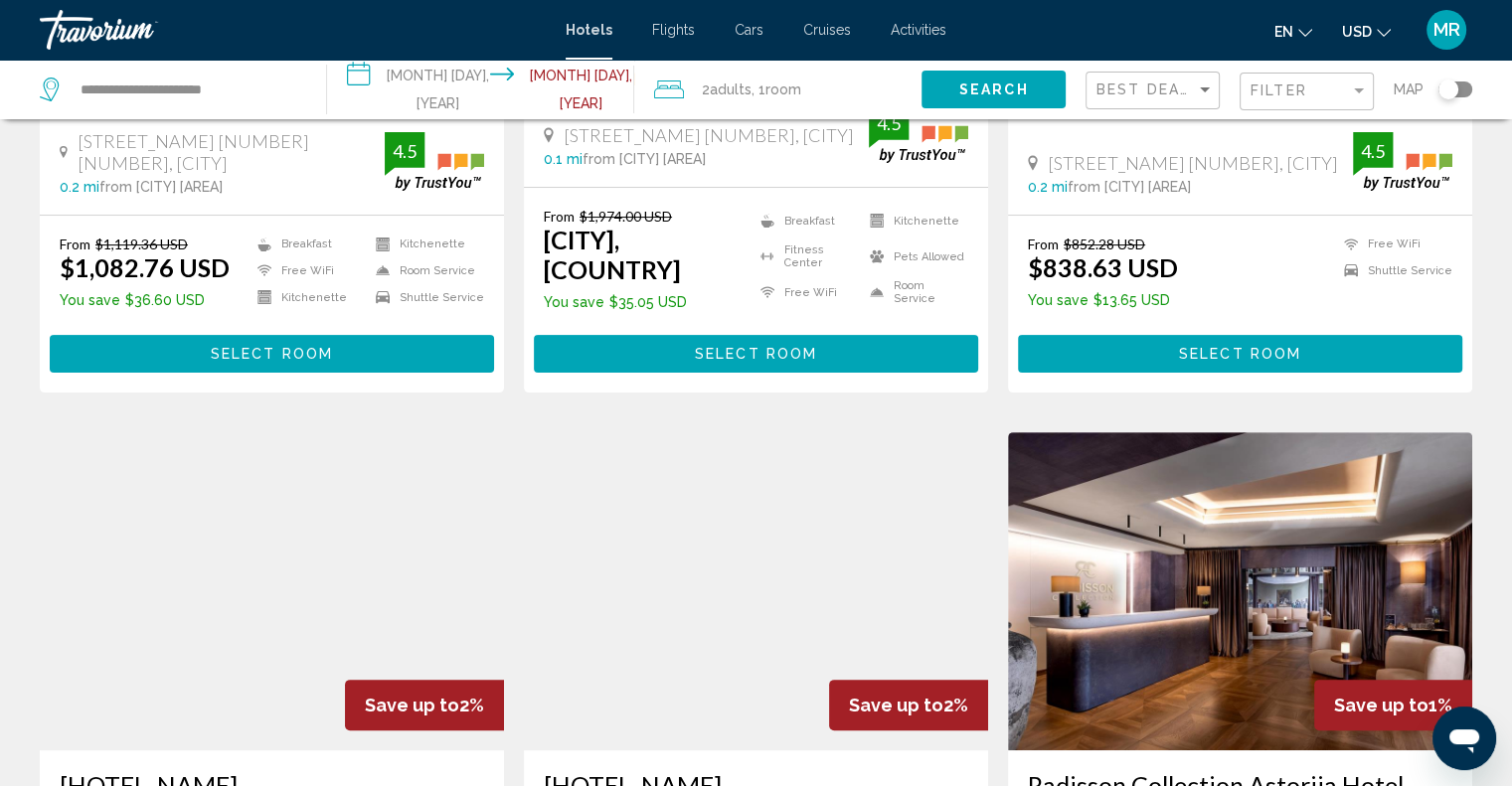 scroll, scrollTop: 0, scrollLeft: 0, axis: both 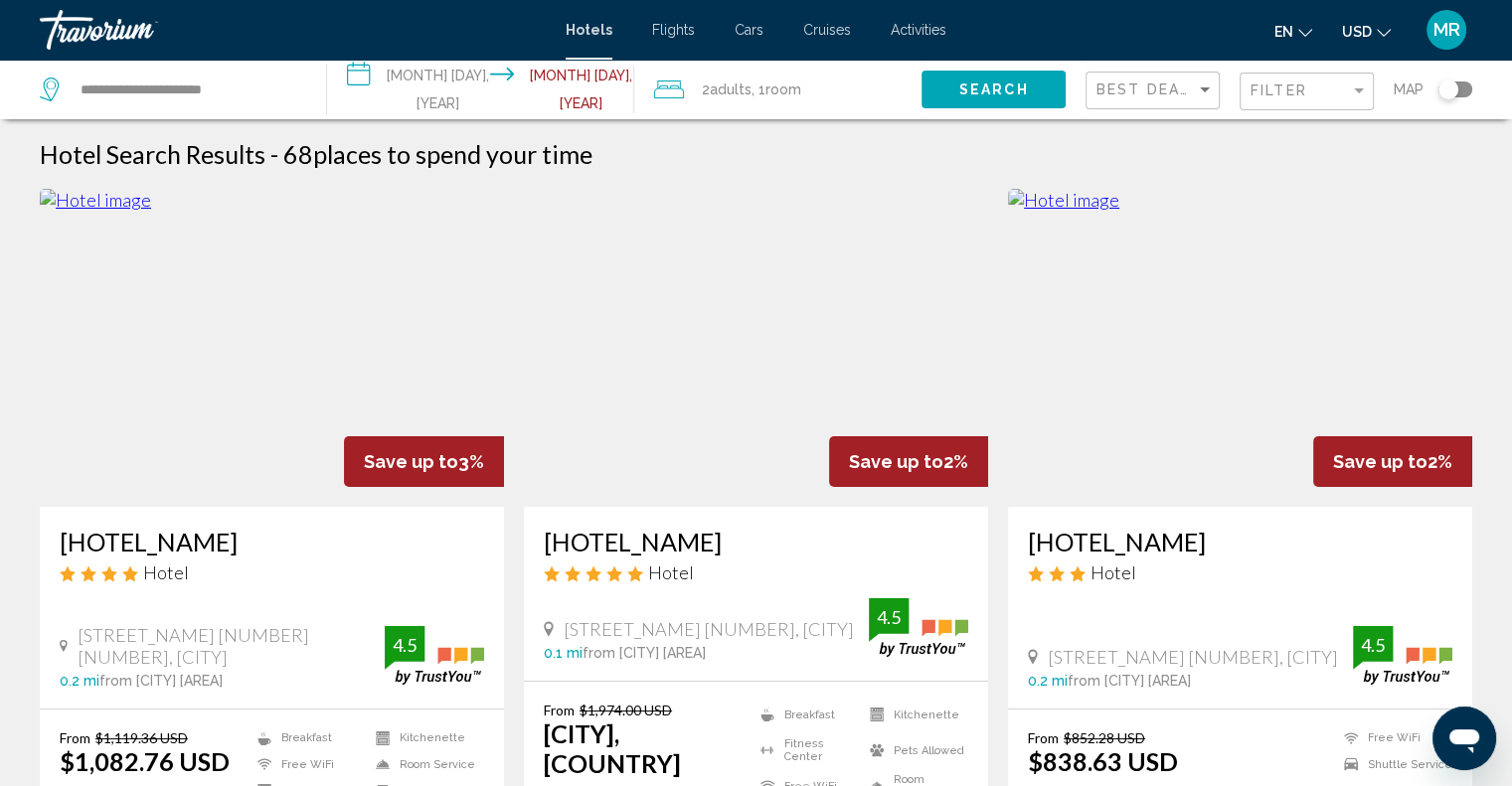 click on "Cruises" at bounding box center [827, 30] 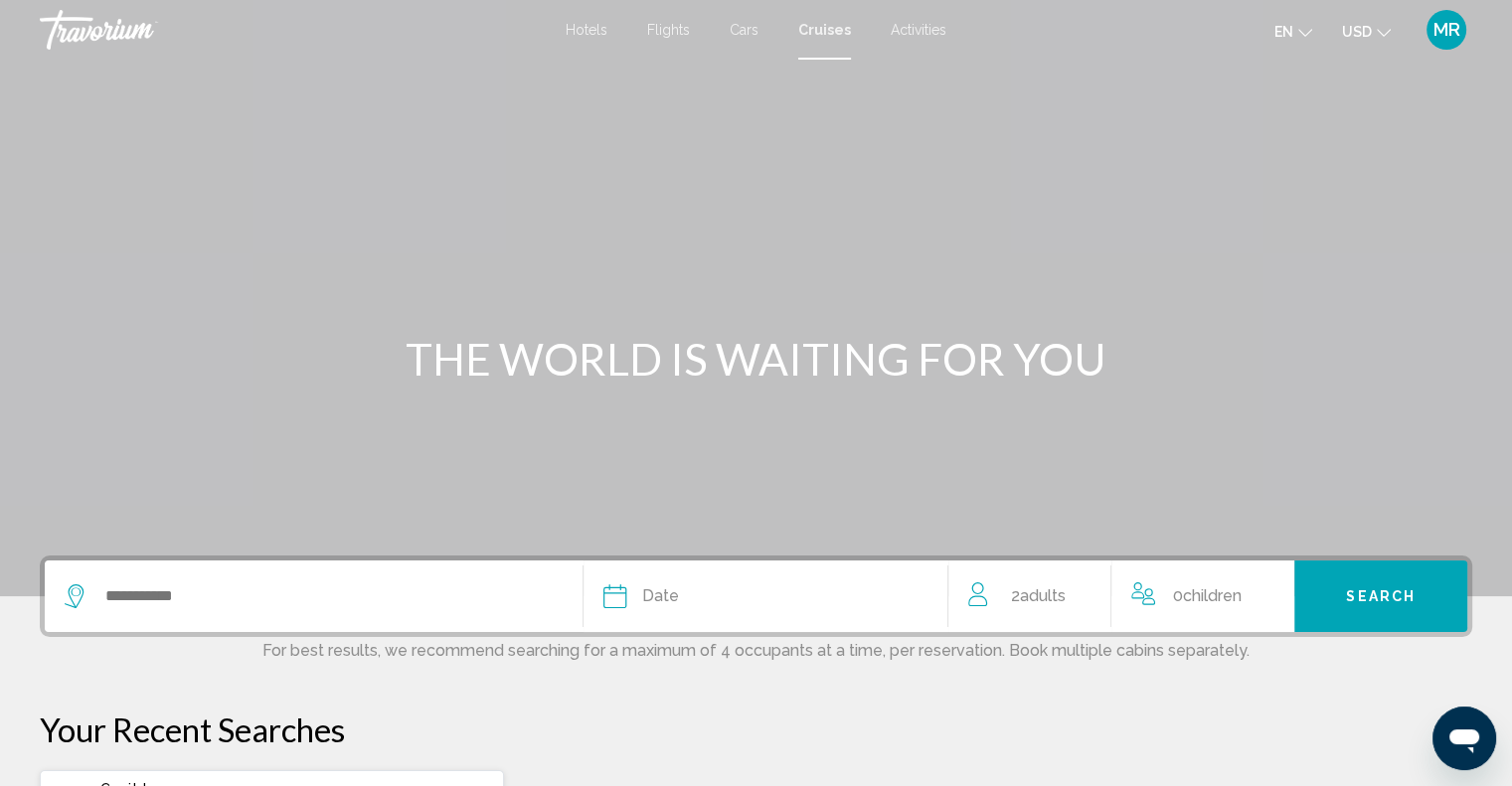 click on "Cruises" at bounding box center (824, 30) 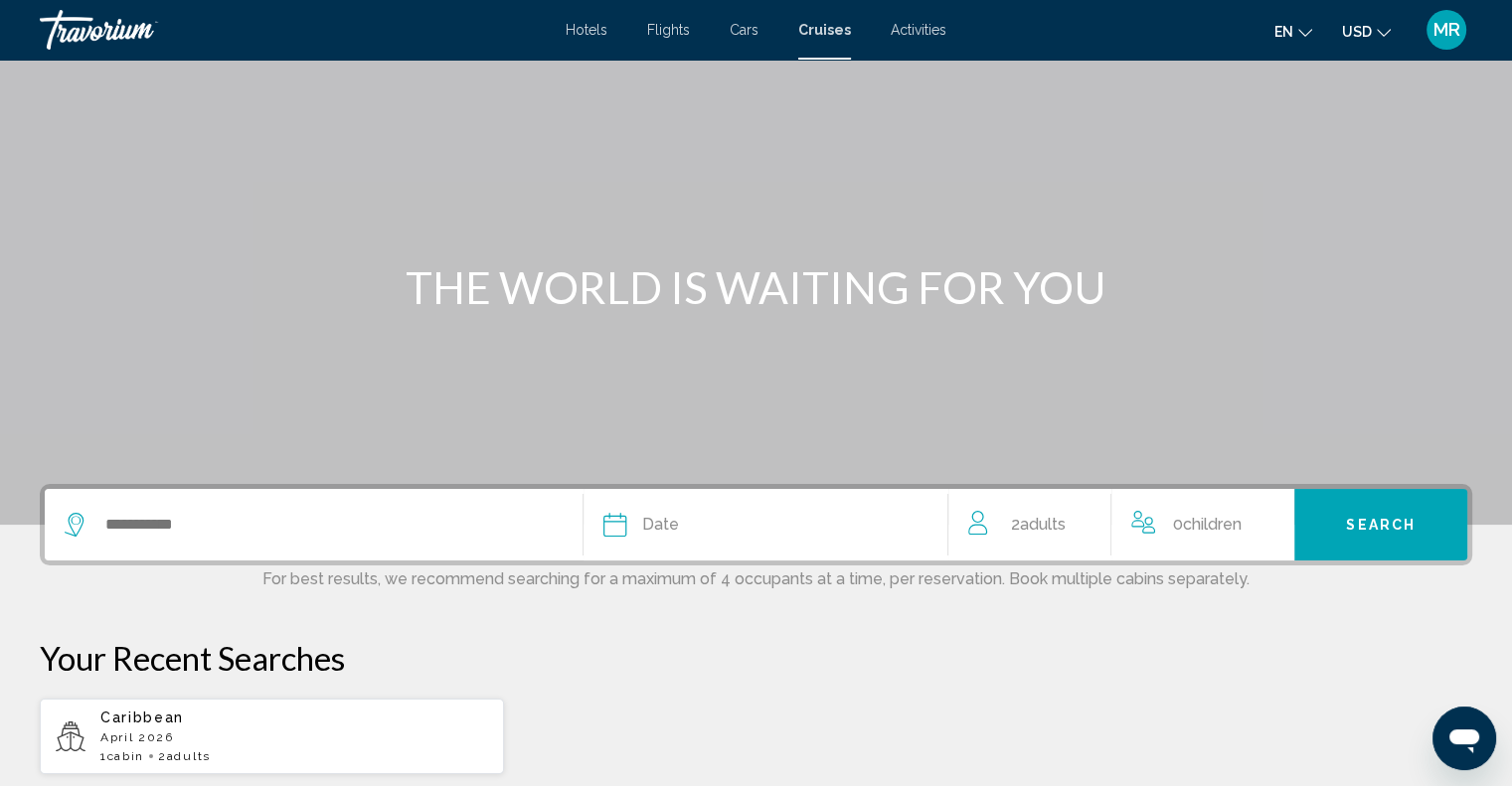 scroll, scrollTop: 64, scrollLeft: 0, axis: vertical 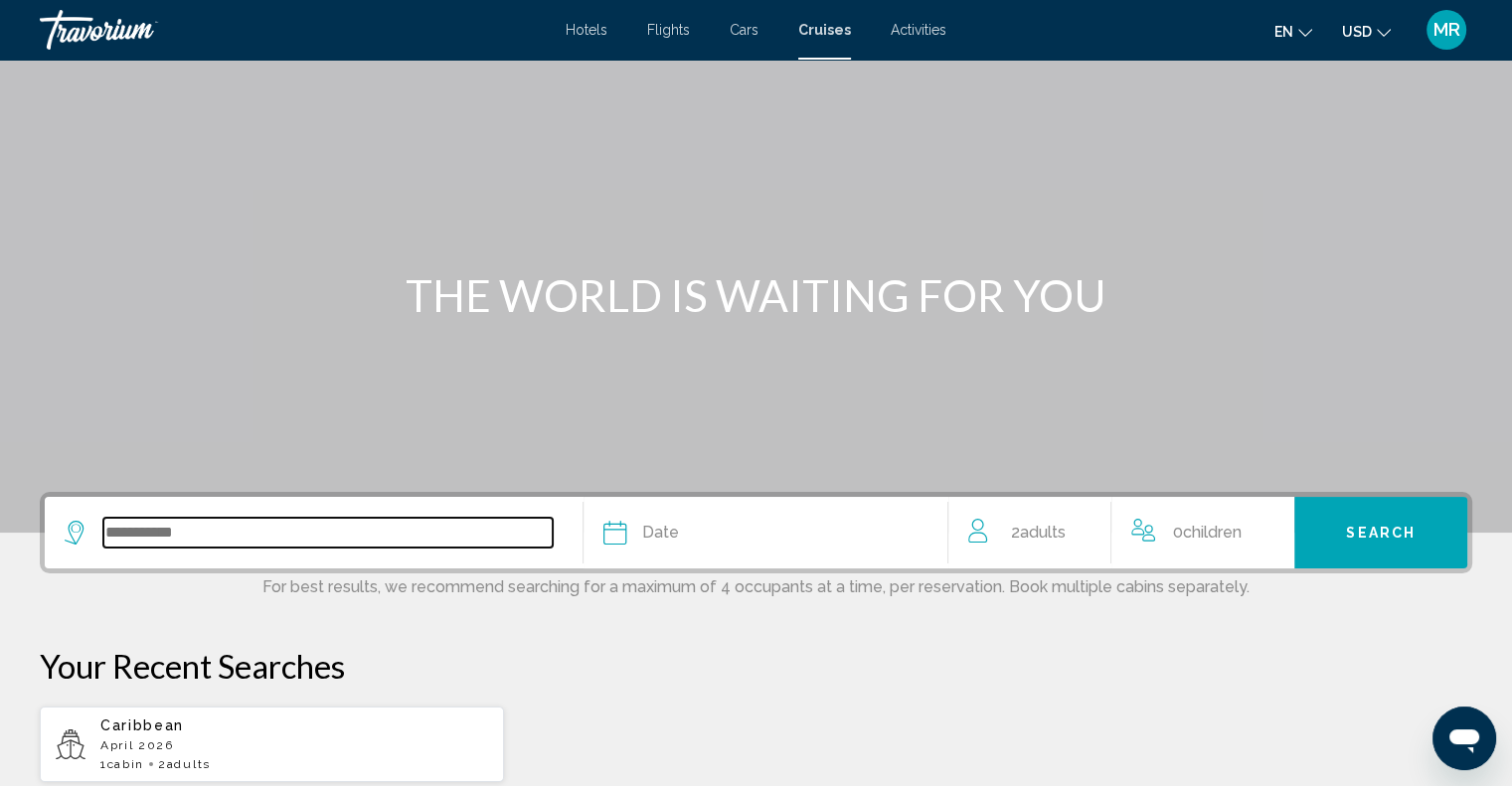 click at bounding box center [328, 533] 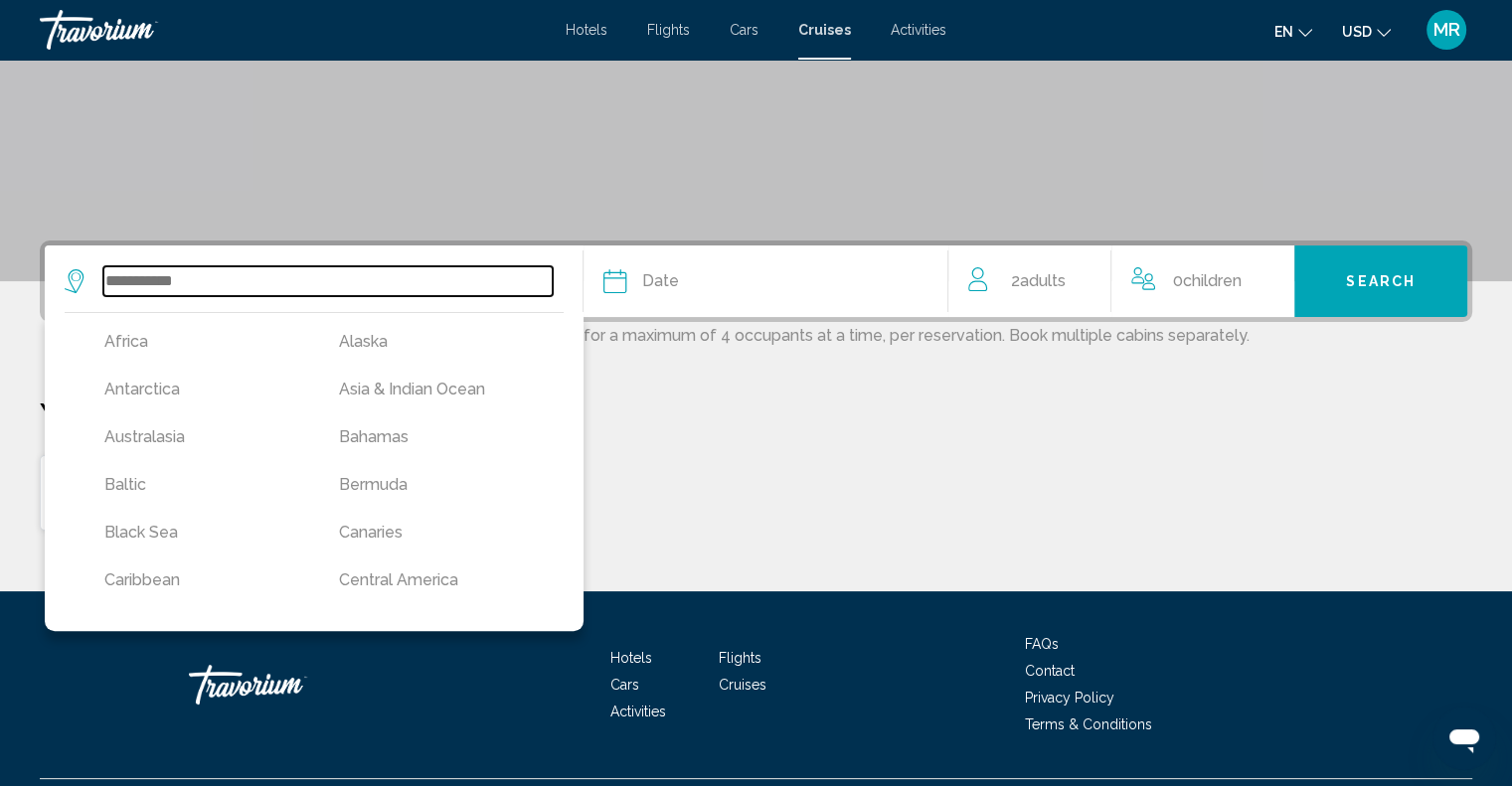 scroll, scrollTop: 362, scrollLeft: 0, axis: vertical 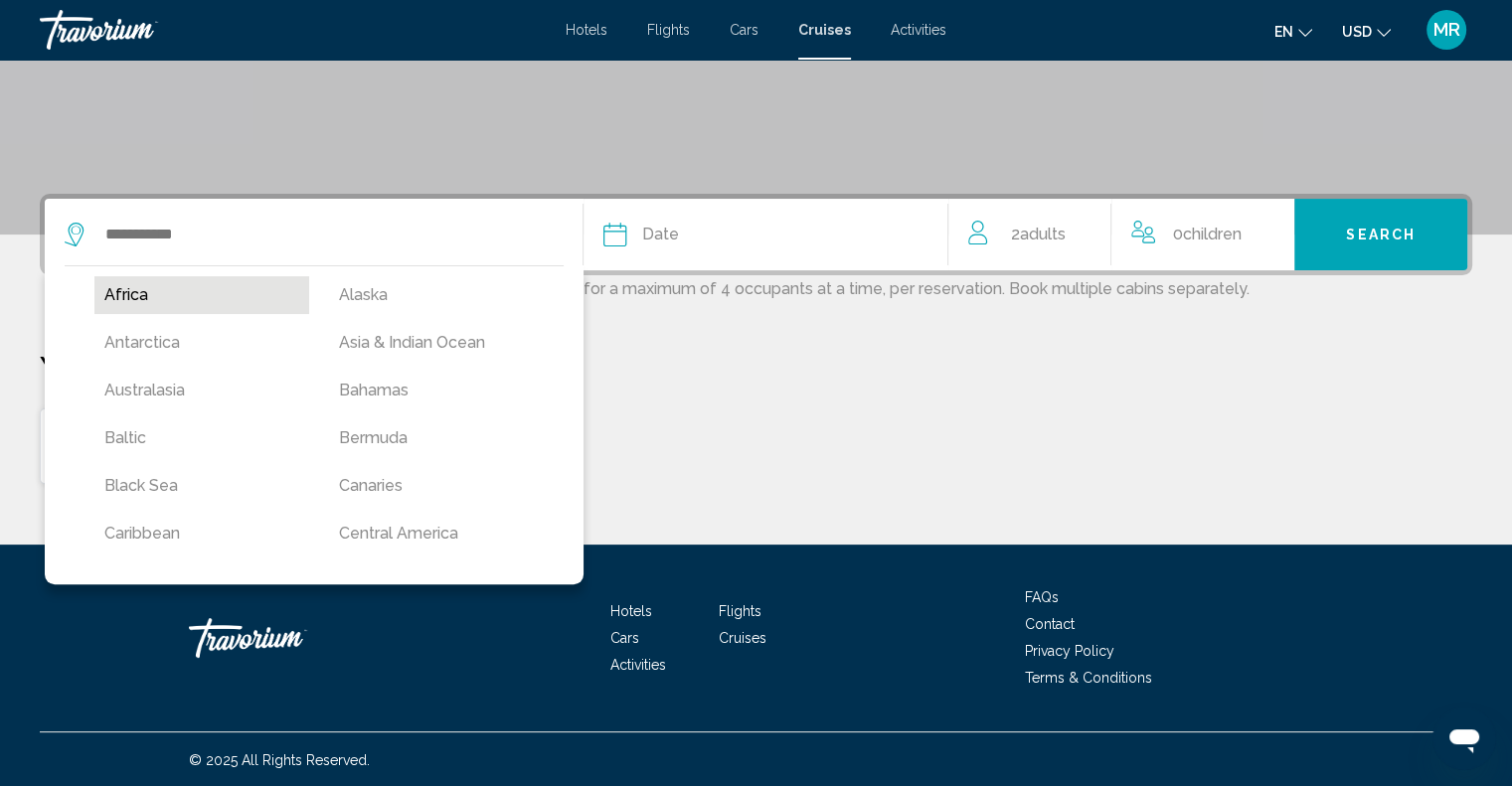 click on "Africa" at bounding box center (202, 295) 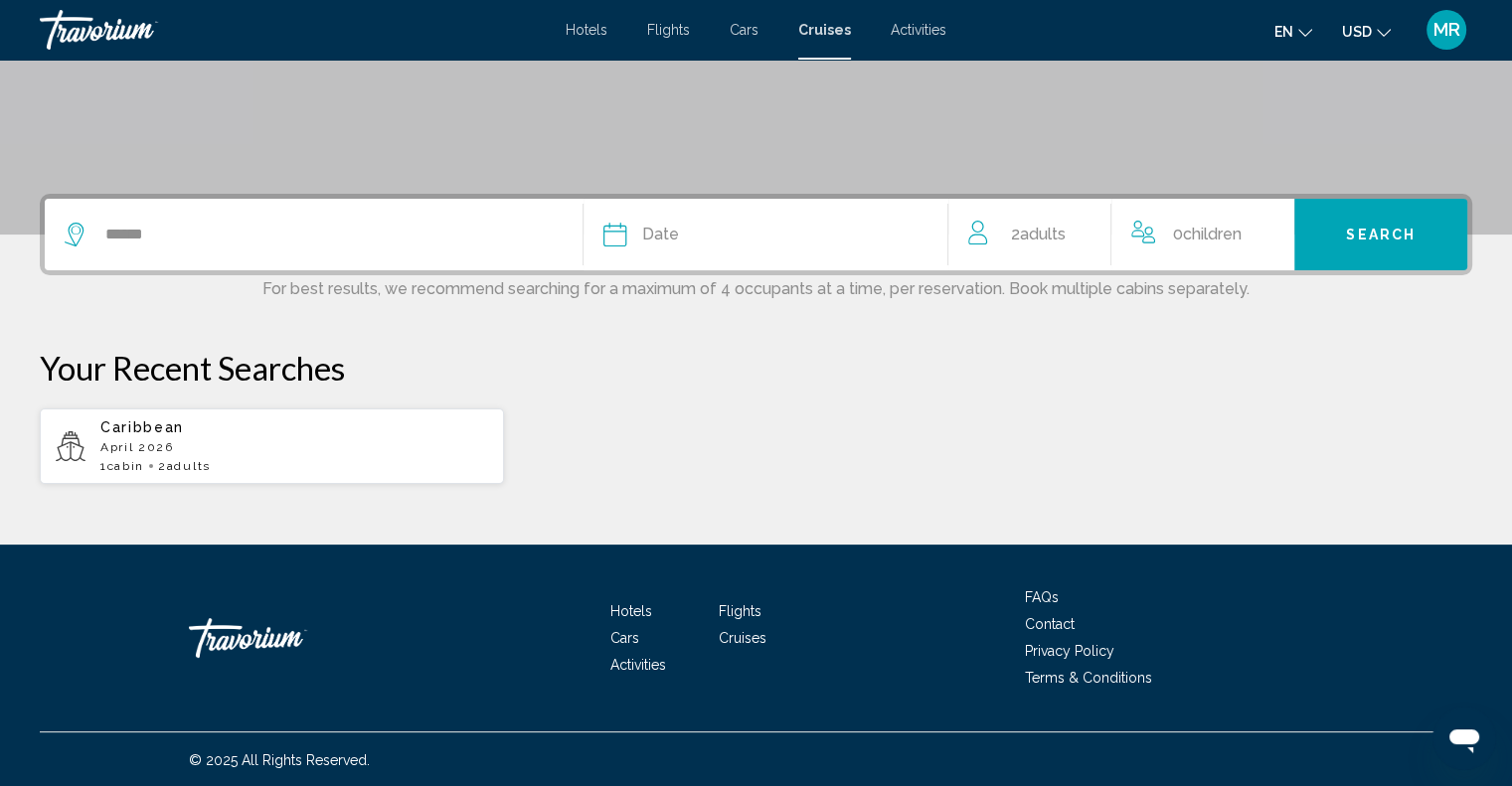 click at bounding box center [615, 235] 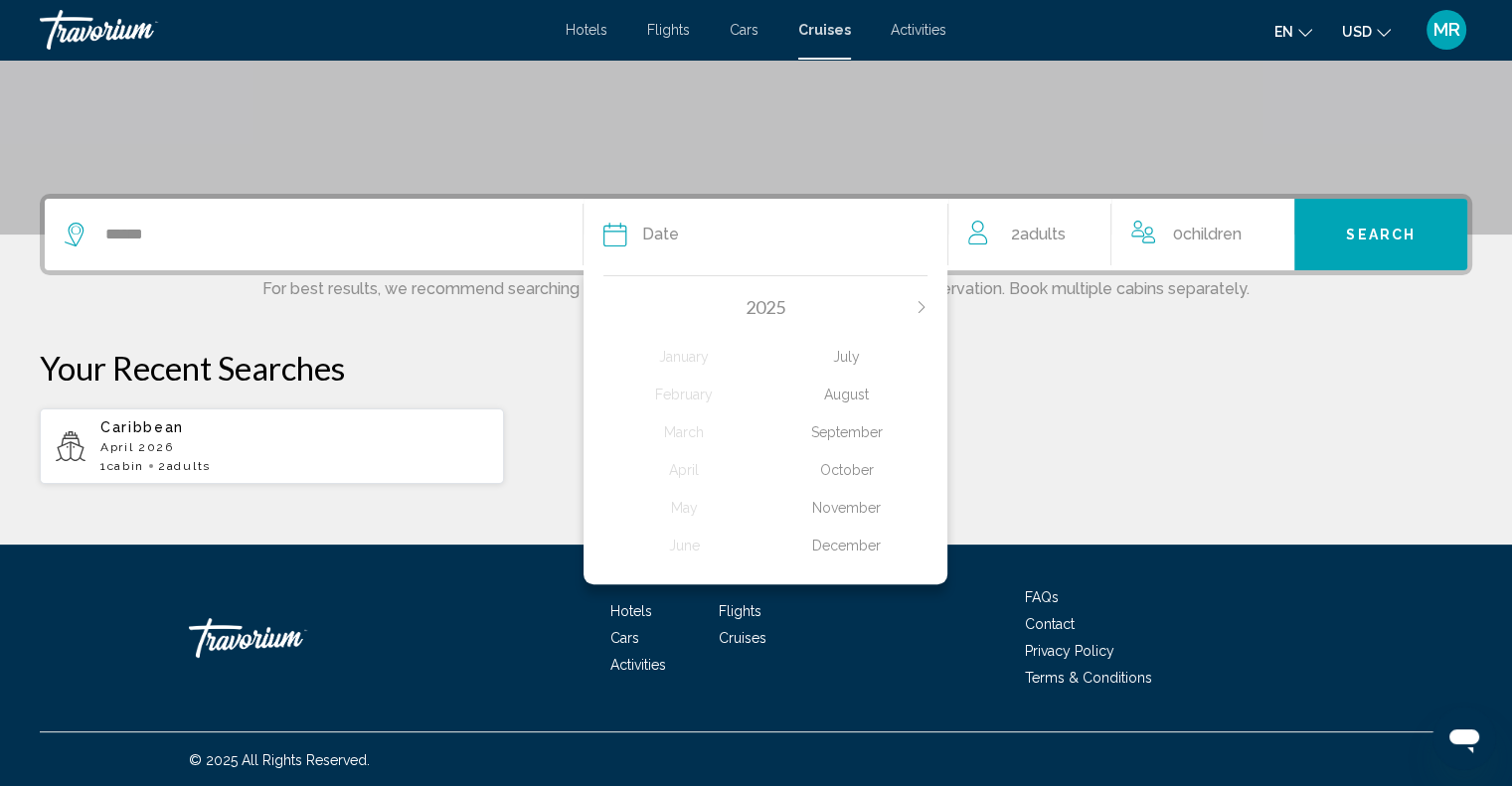 click on "October" at bounding box center (684, 357) 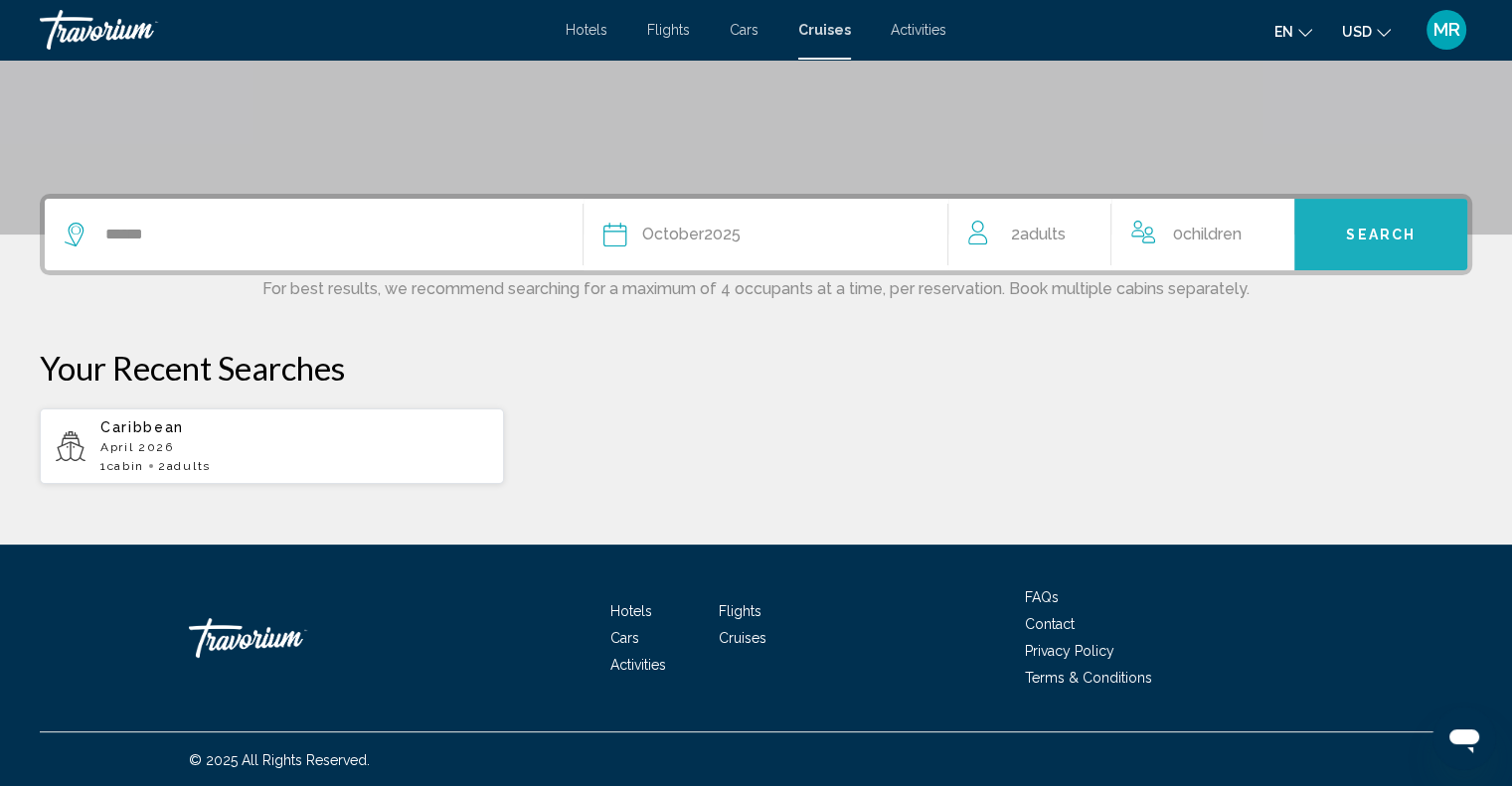 click on "Search" at bounding box center [1381, 236] 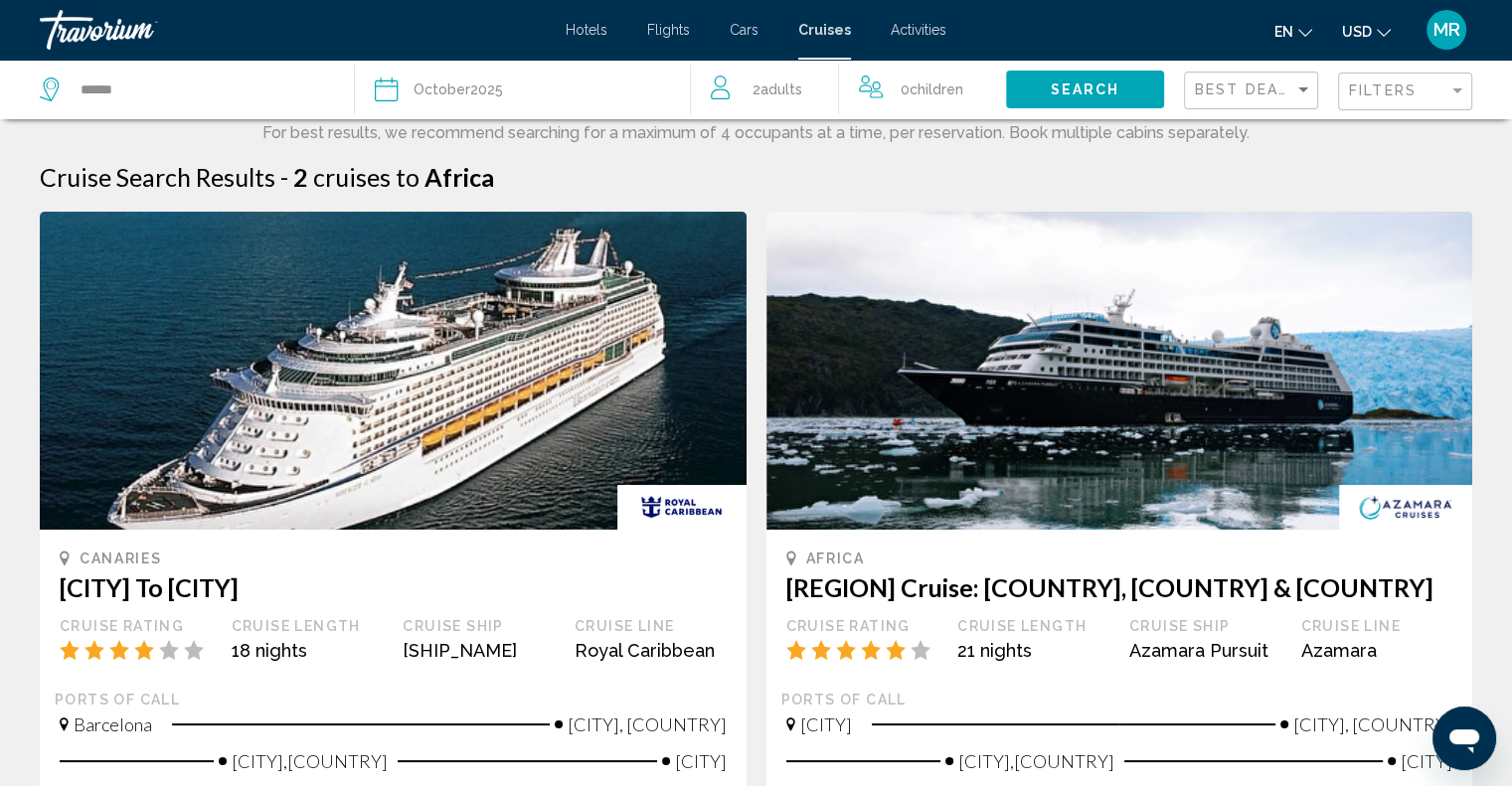 scroll, scrollTop: 0, scrollLeft: 0, axis: both 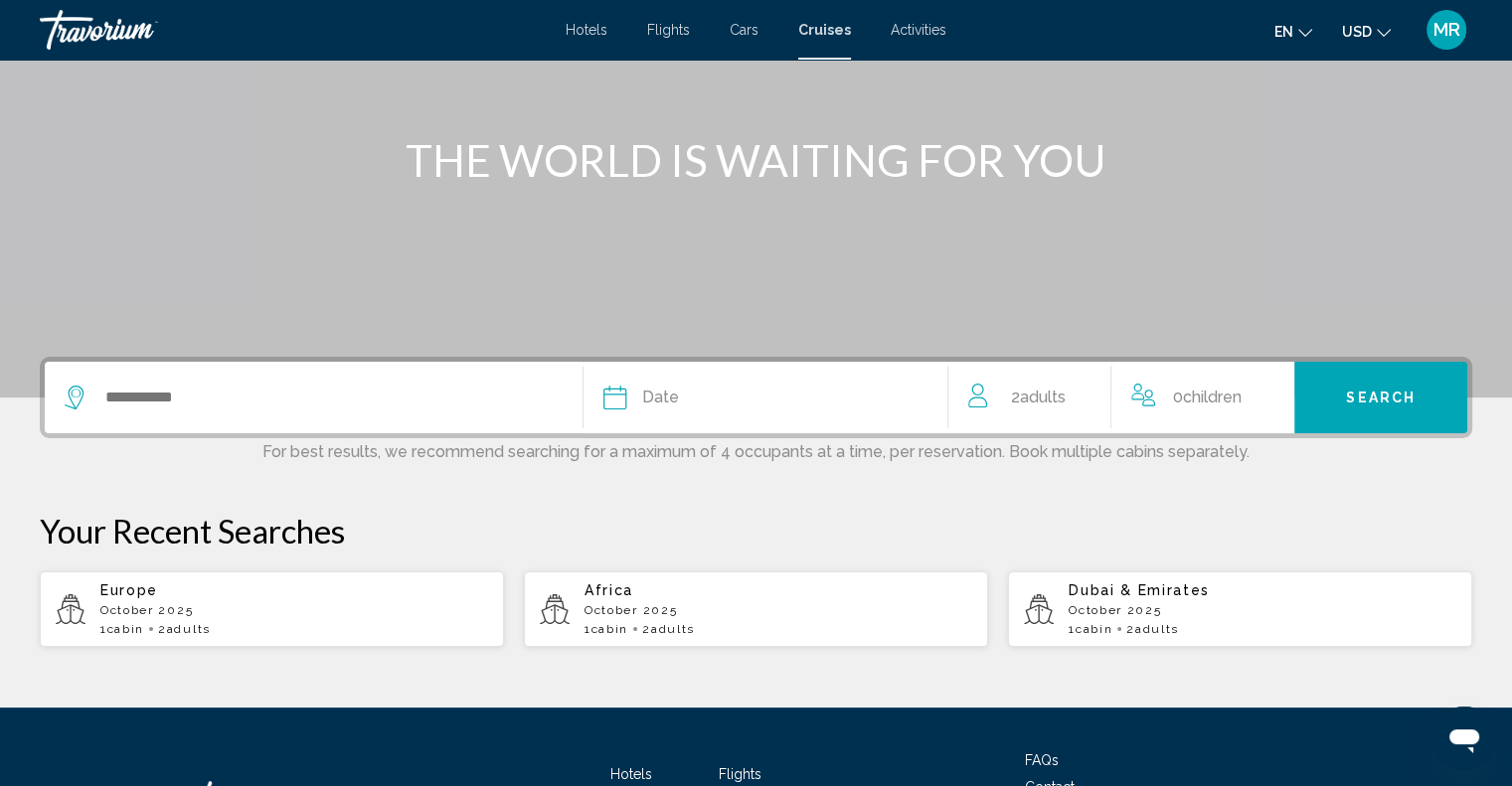 click on "Dubai & Emirates" at bounding box center [129, 590] 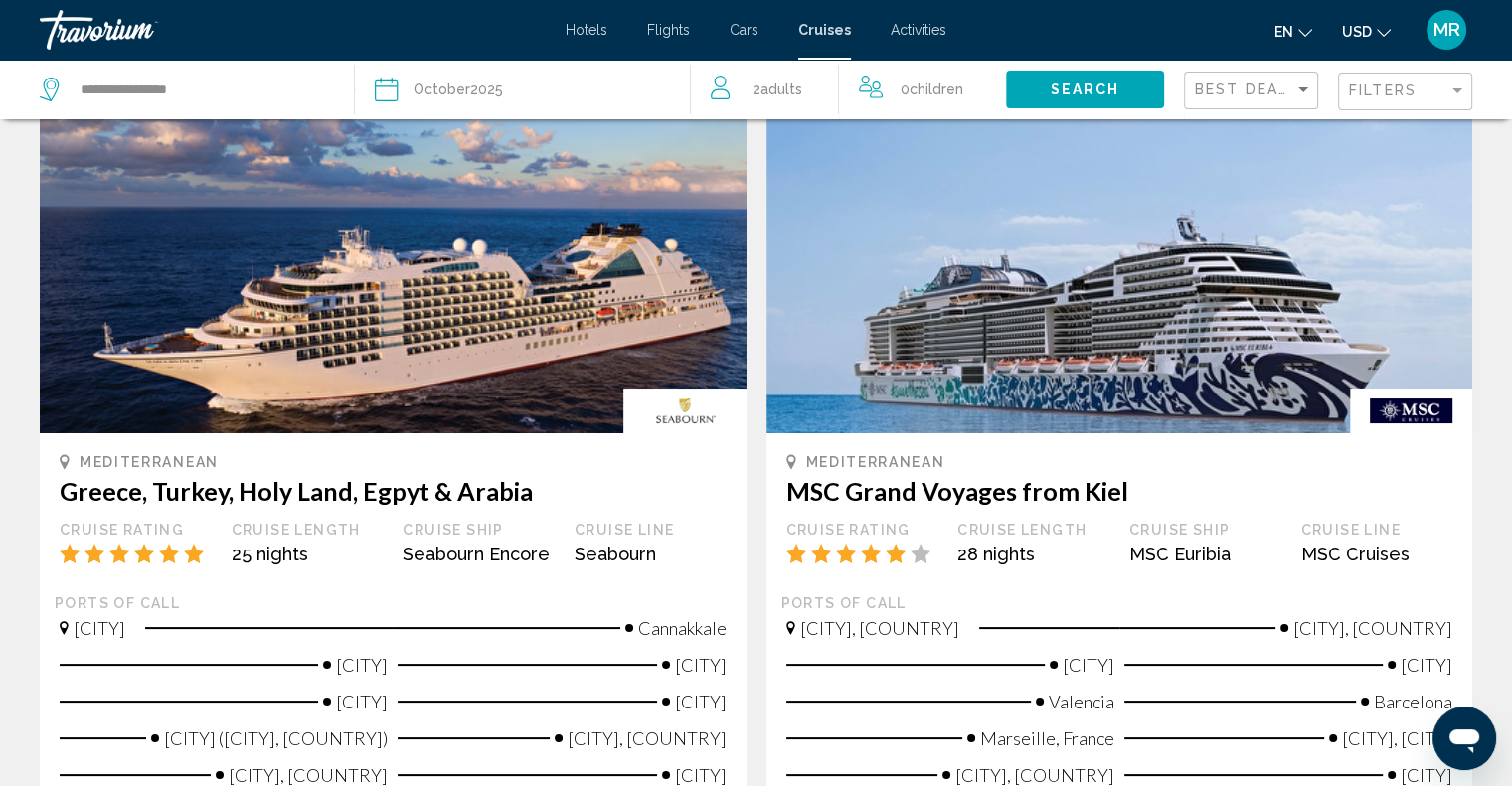 scroll, scrollTop: 0, scrollLeft: 0, axis: both 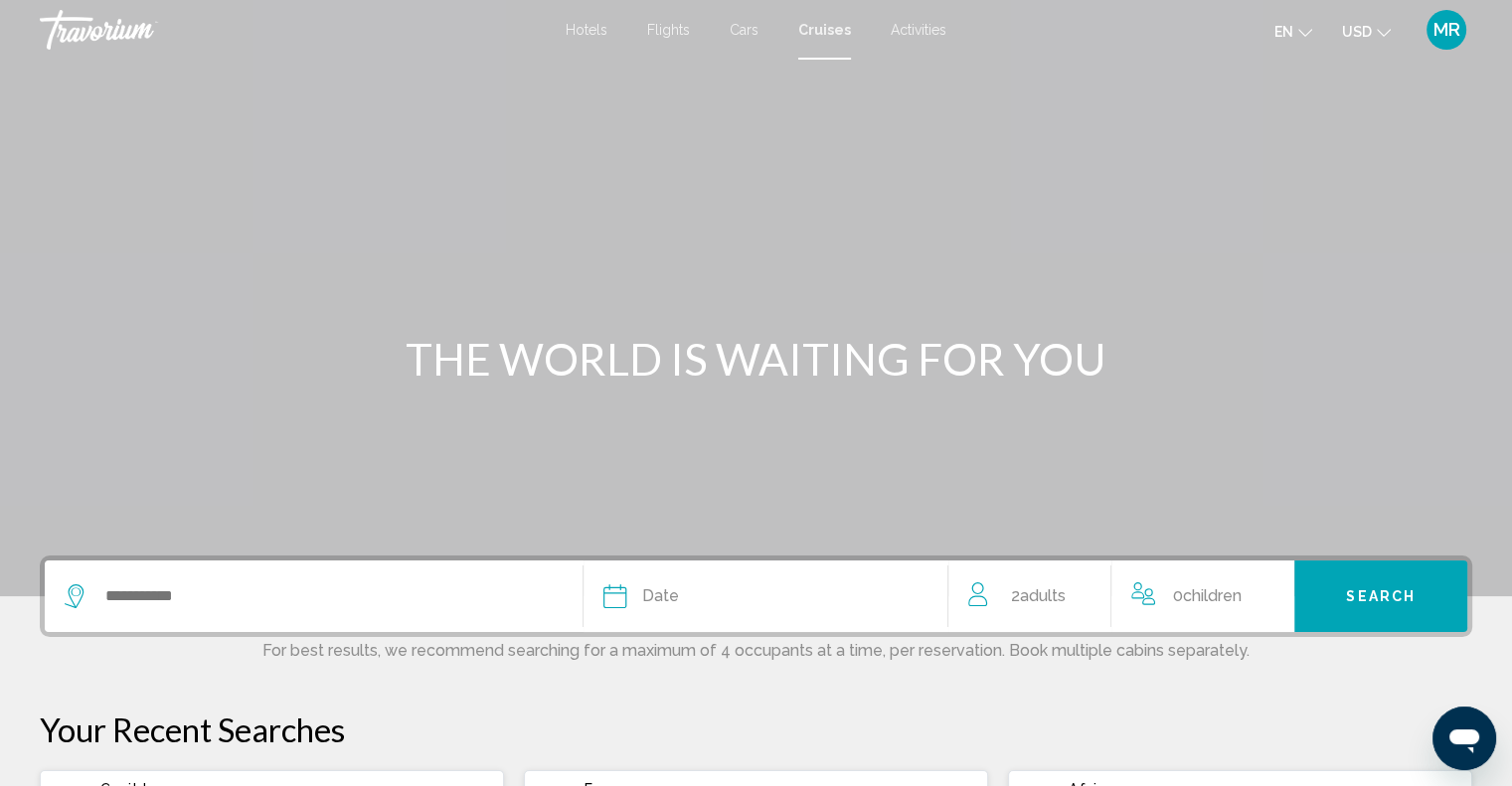 click on "Cruises" at bounding box center [824, 30] 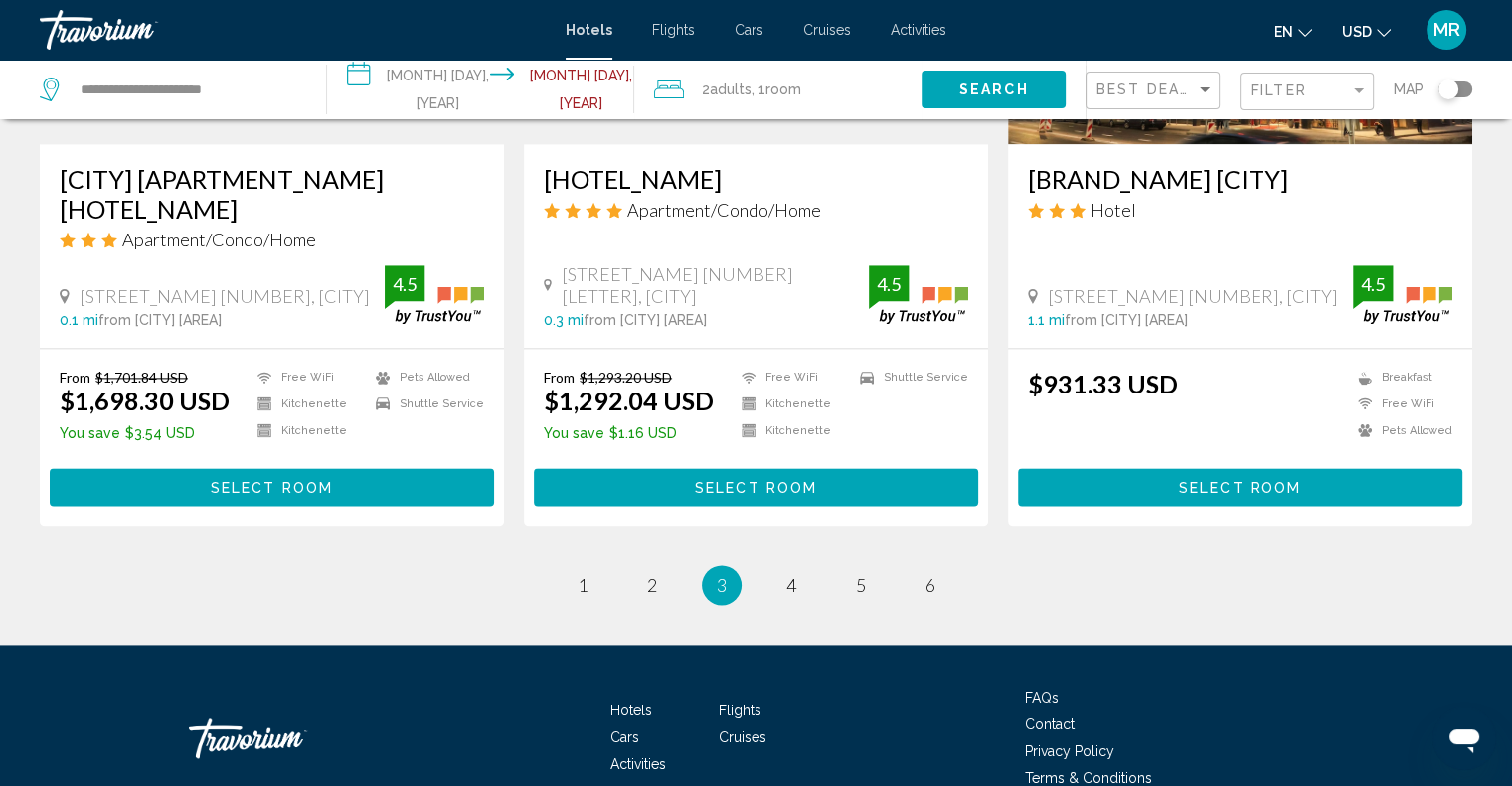 scroll, scrollTop: 2584, scrollLeft: 0, axis: vertical 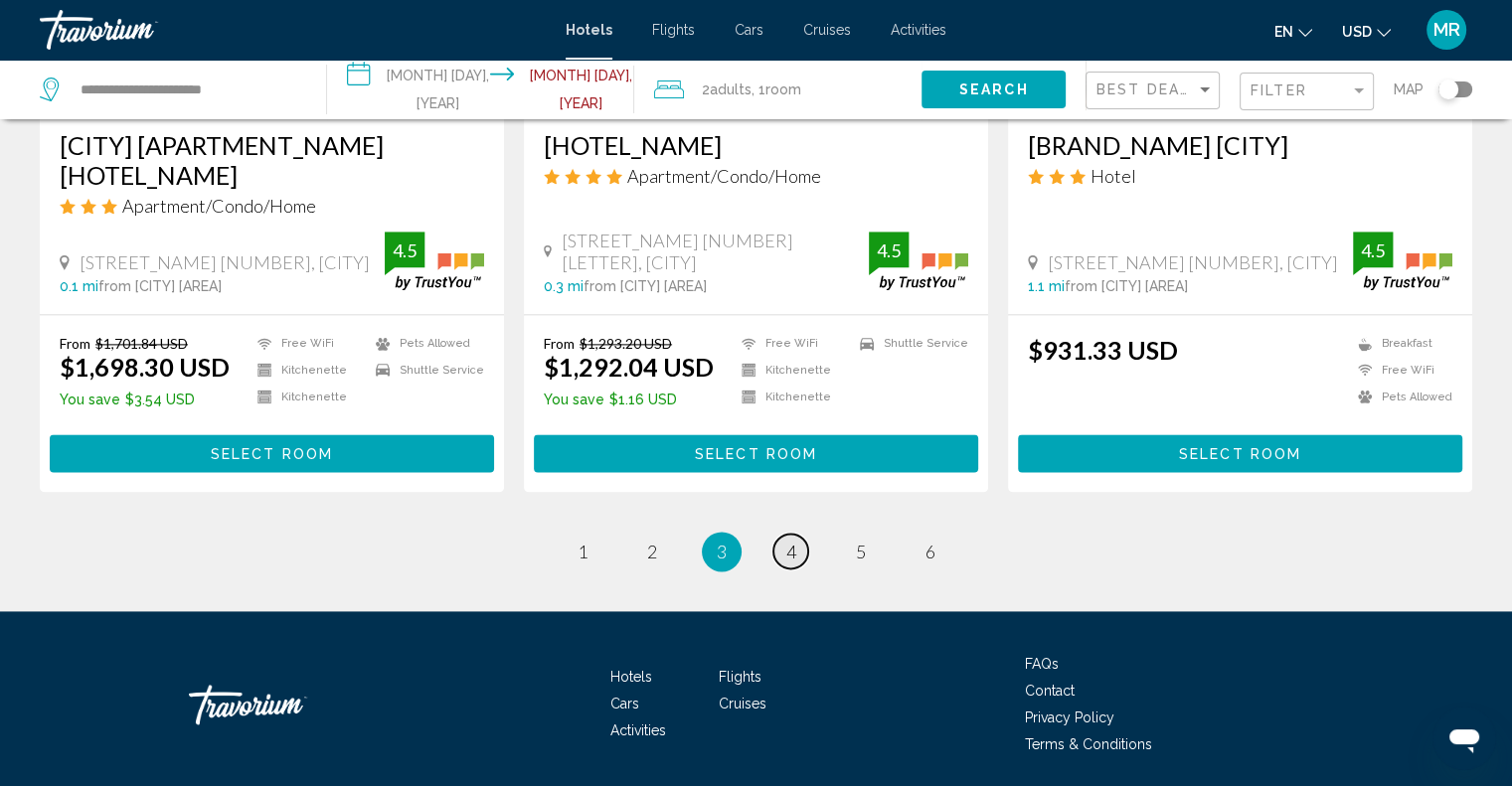 click on "4" at bounding box center (583, 551) 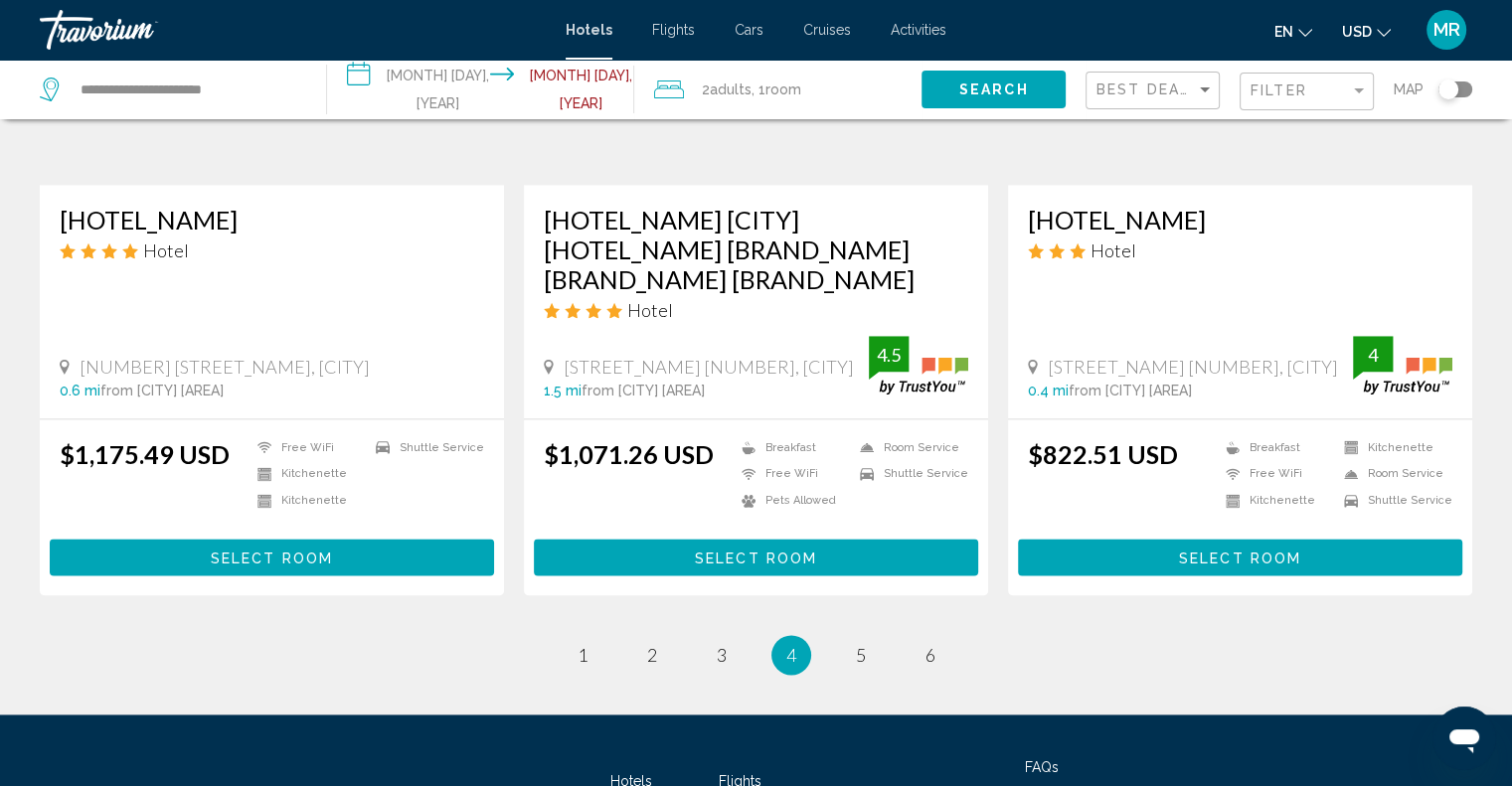scroll, scrollTop: 2484, scrollLeft: 0, axis: vertical 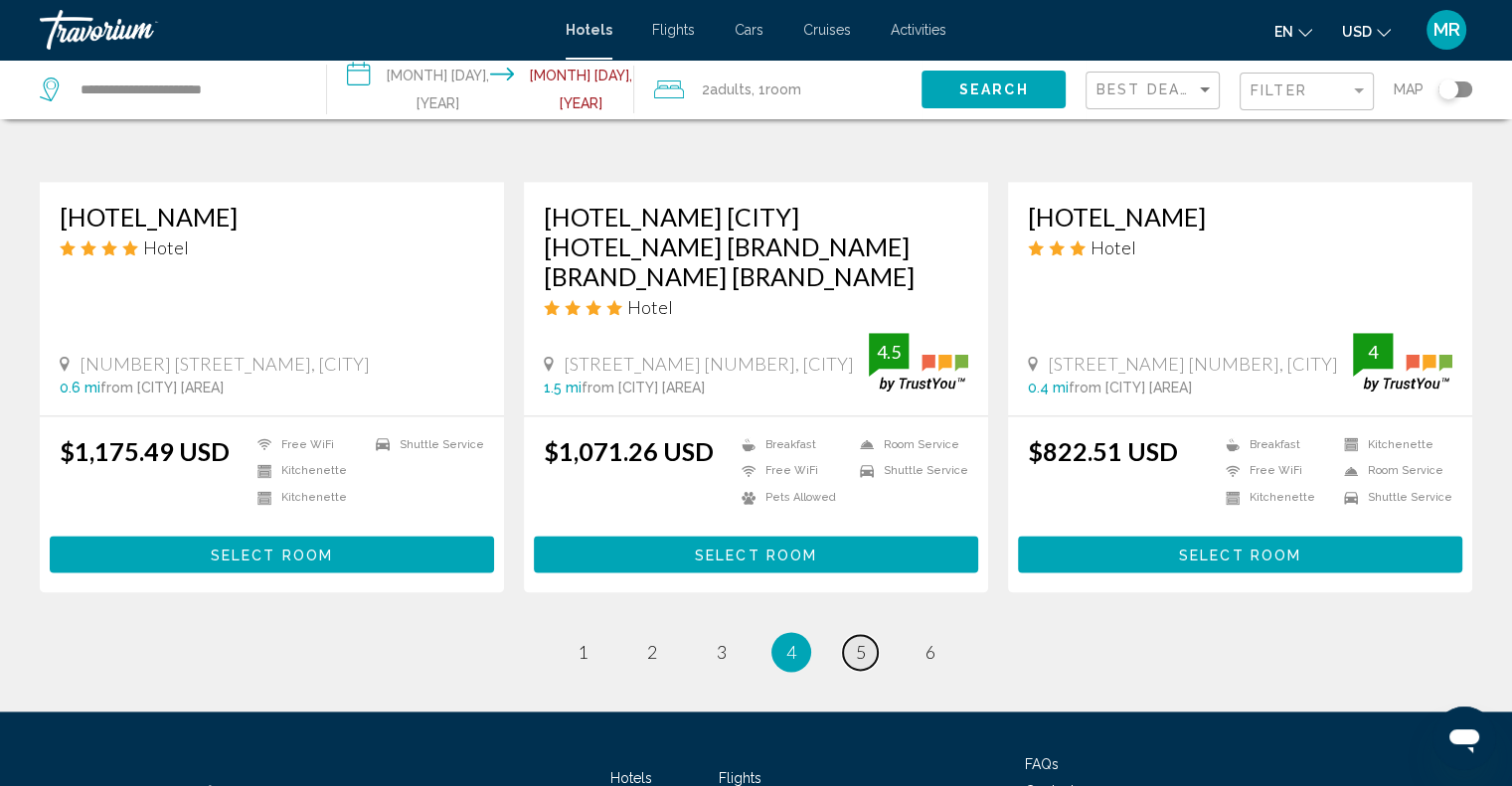 click on "5" at bounding box center [583, 652] 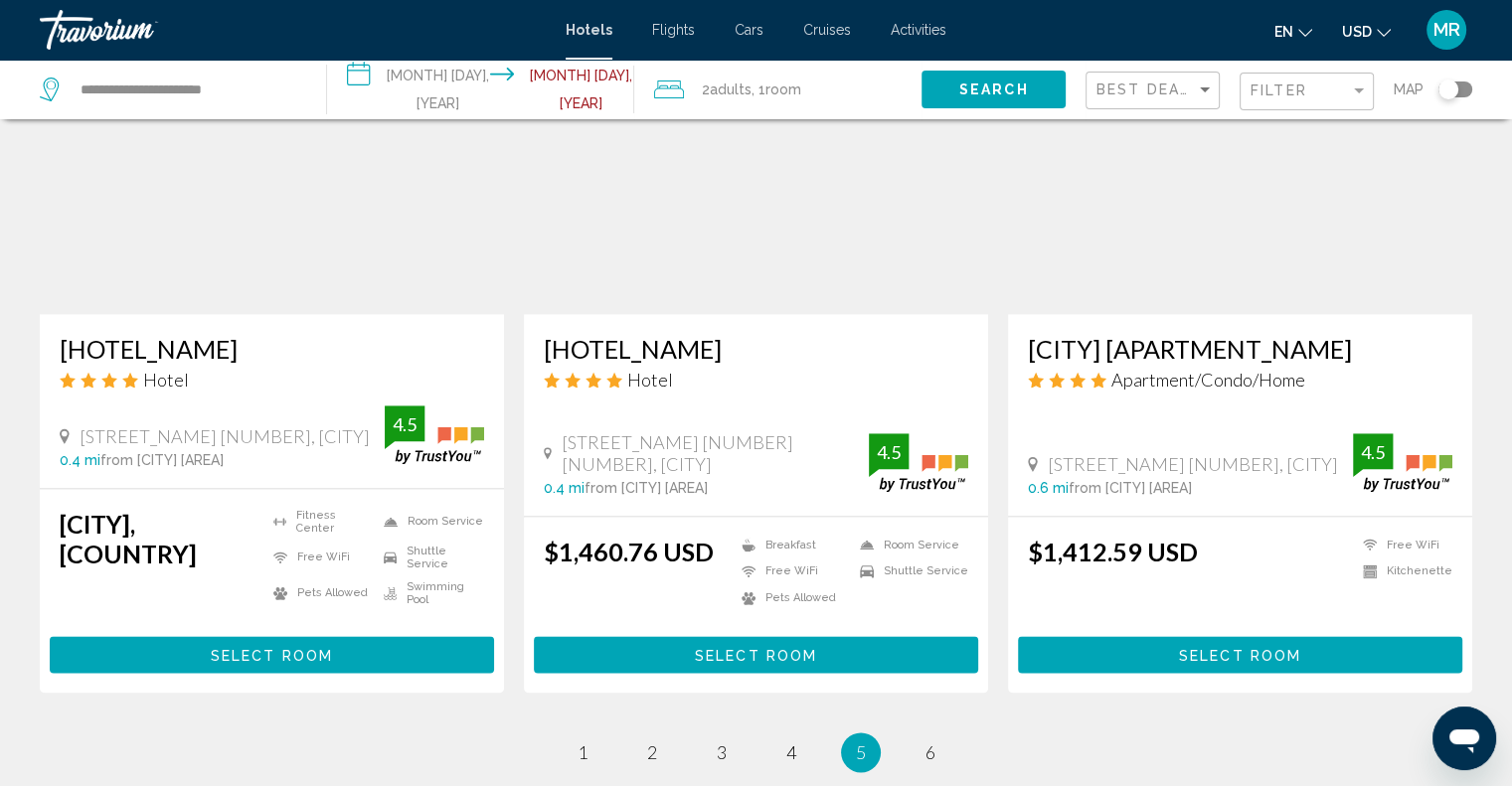 scroll, scrollTop: 2385, scrollLeft: 0, axis: vertical 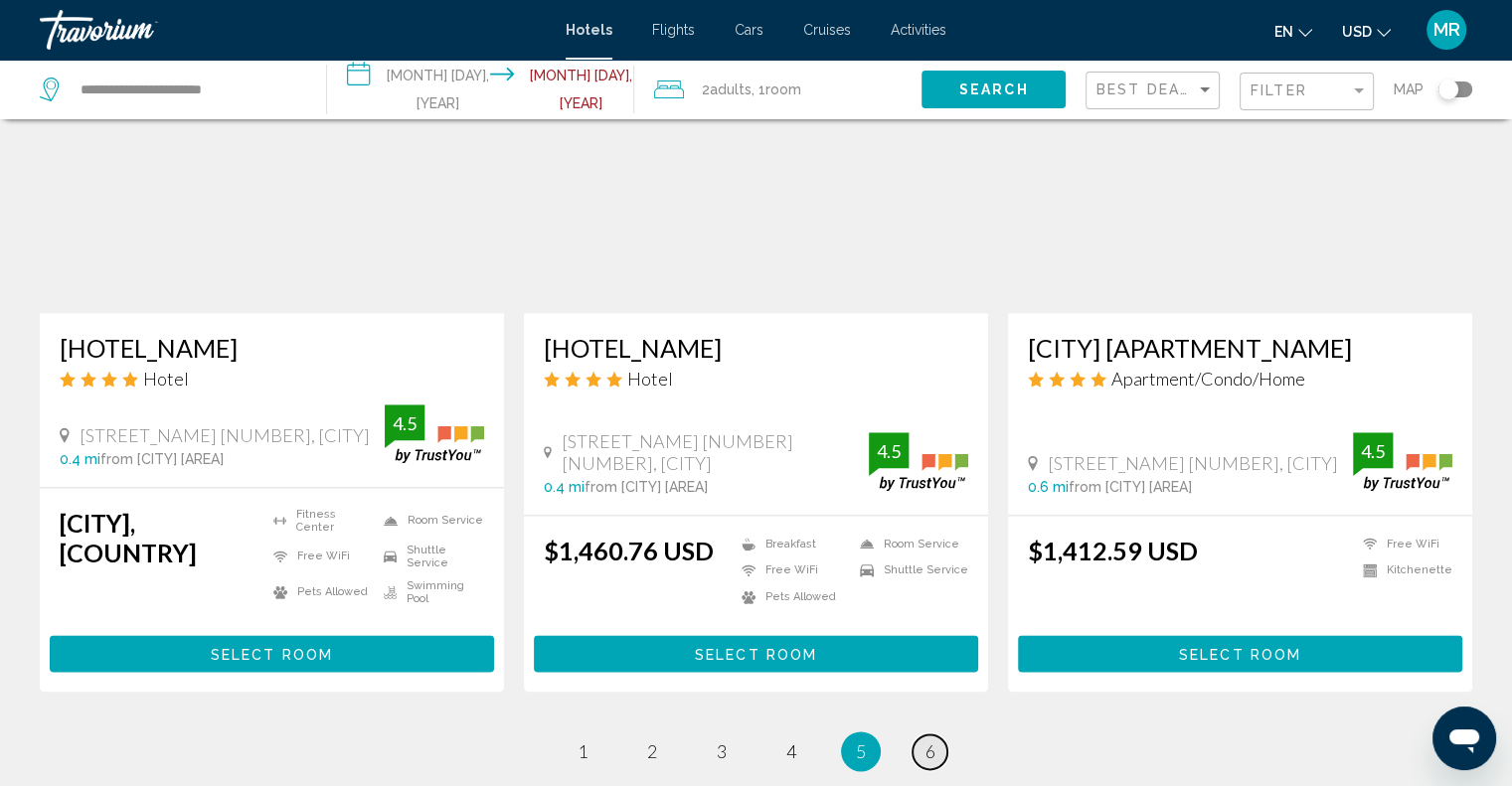 click on "6" at bounding box center [583, 751] 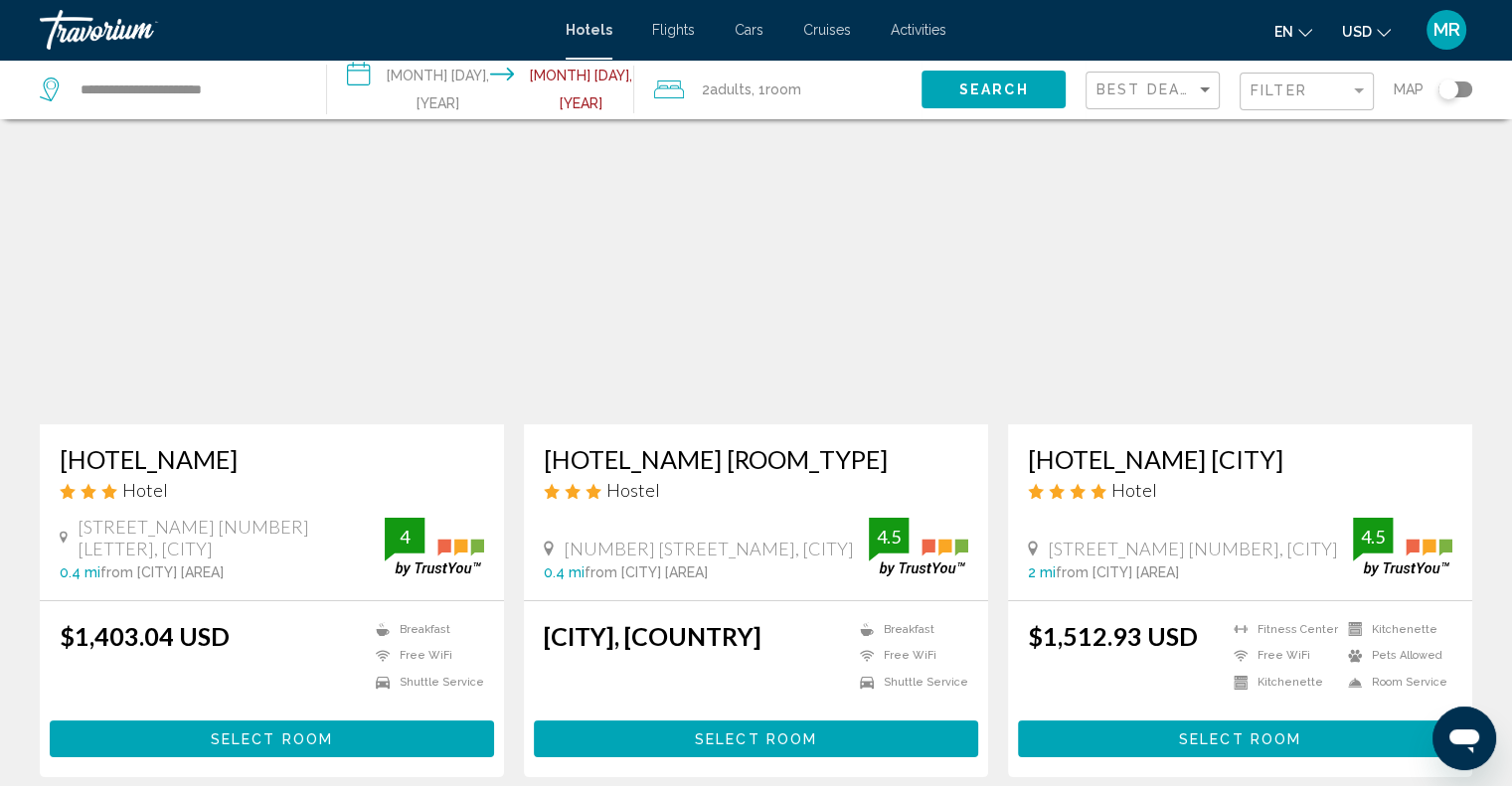 scroll, scrollTop: 0, scrollLeft: 0, axis: both 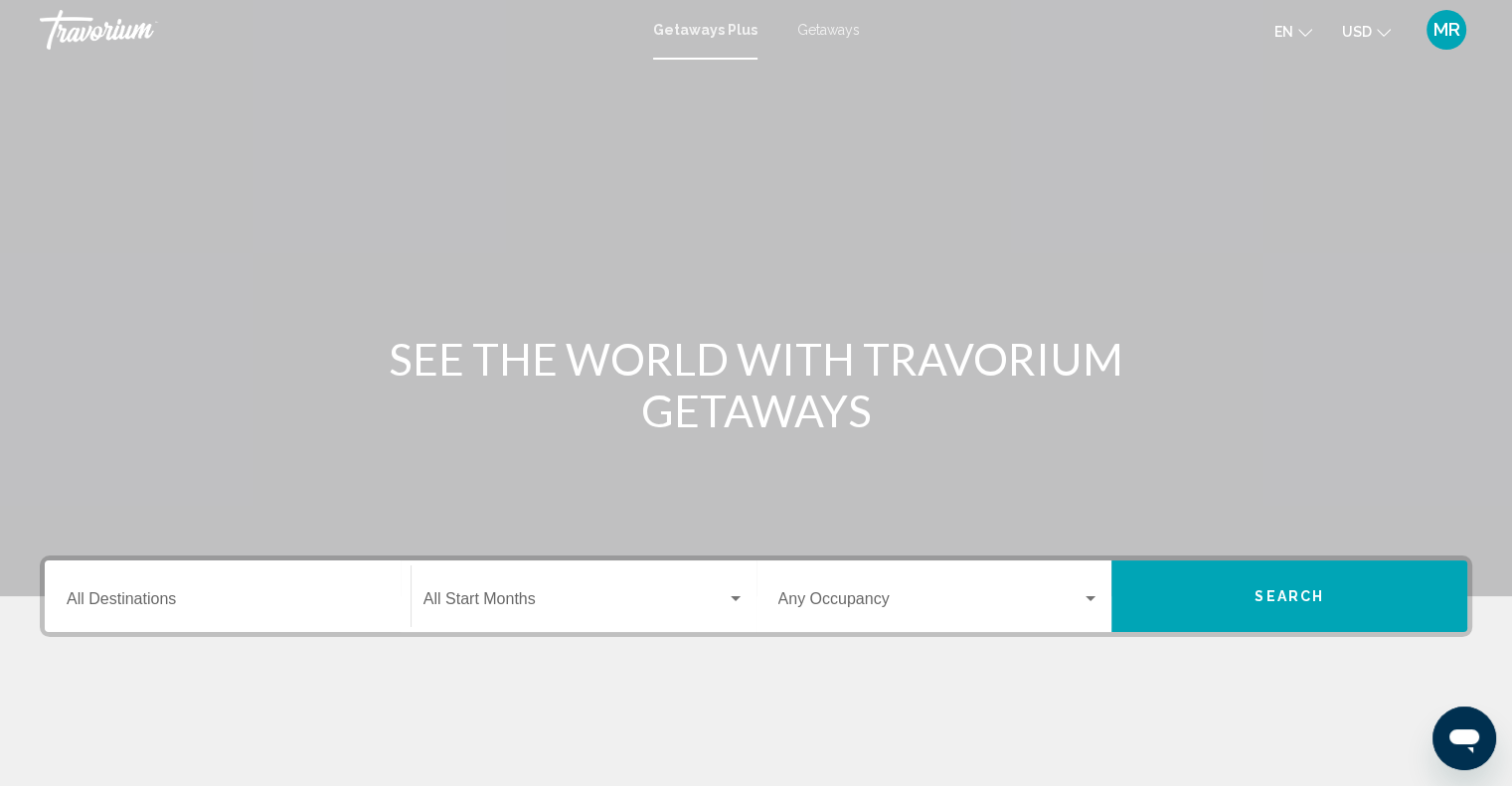 click at bounding box center [756, 298] 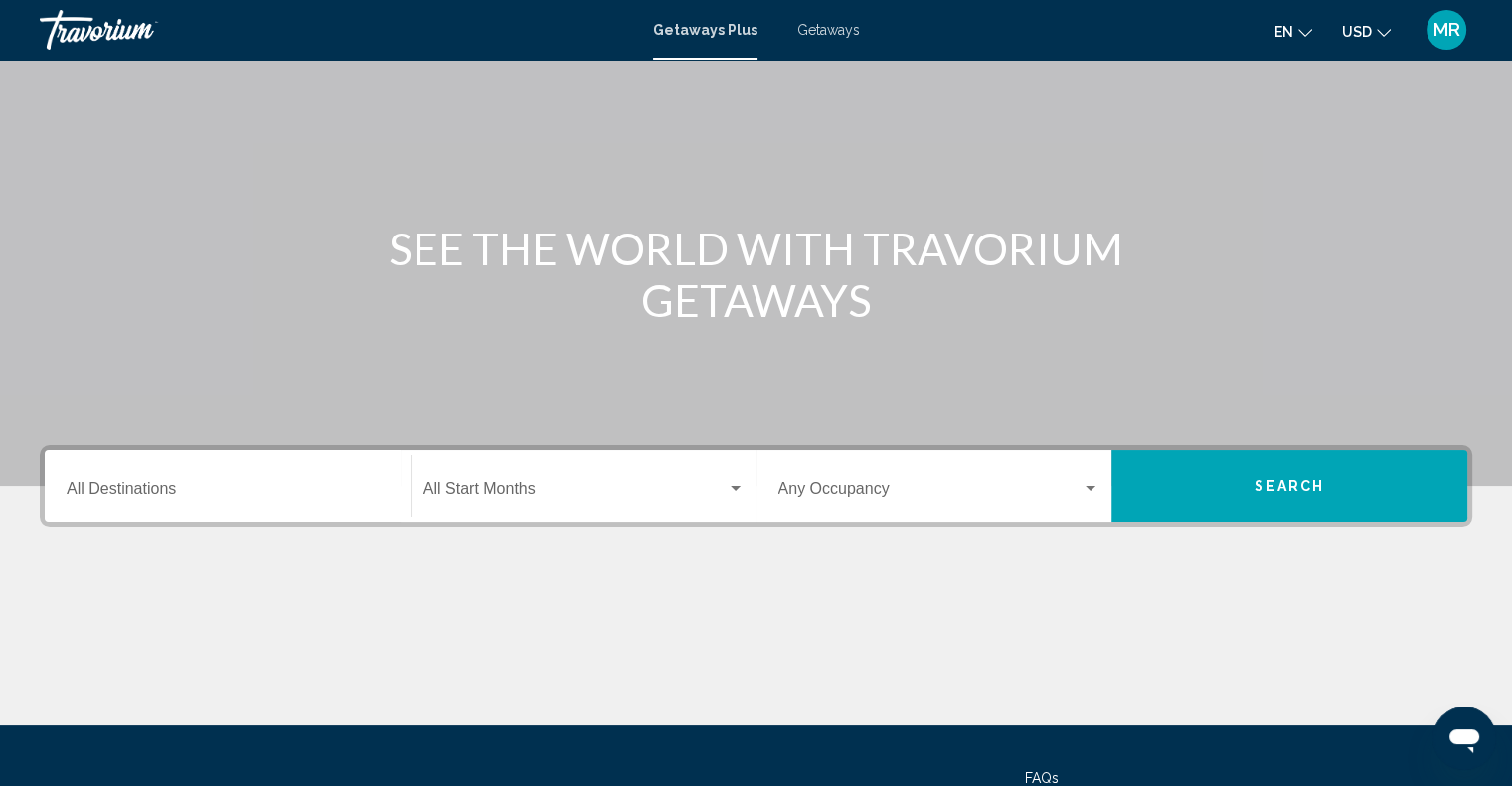 scroll, scrollTop: 0, scrollLeft: 0, axis: both 